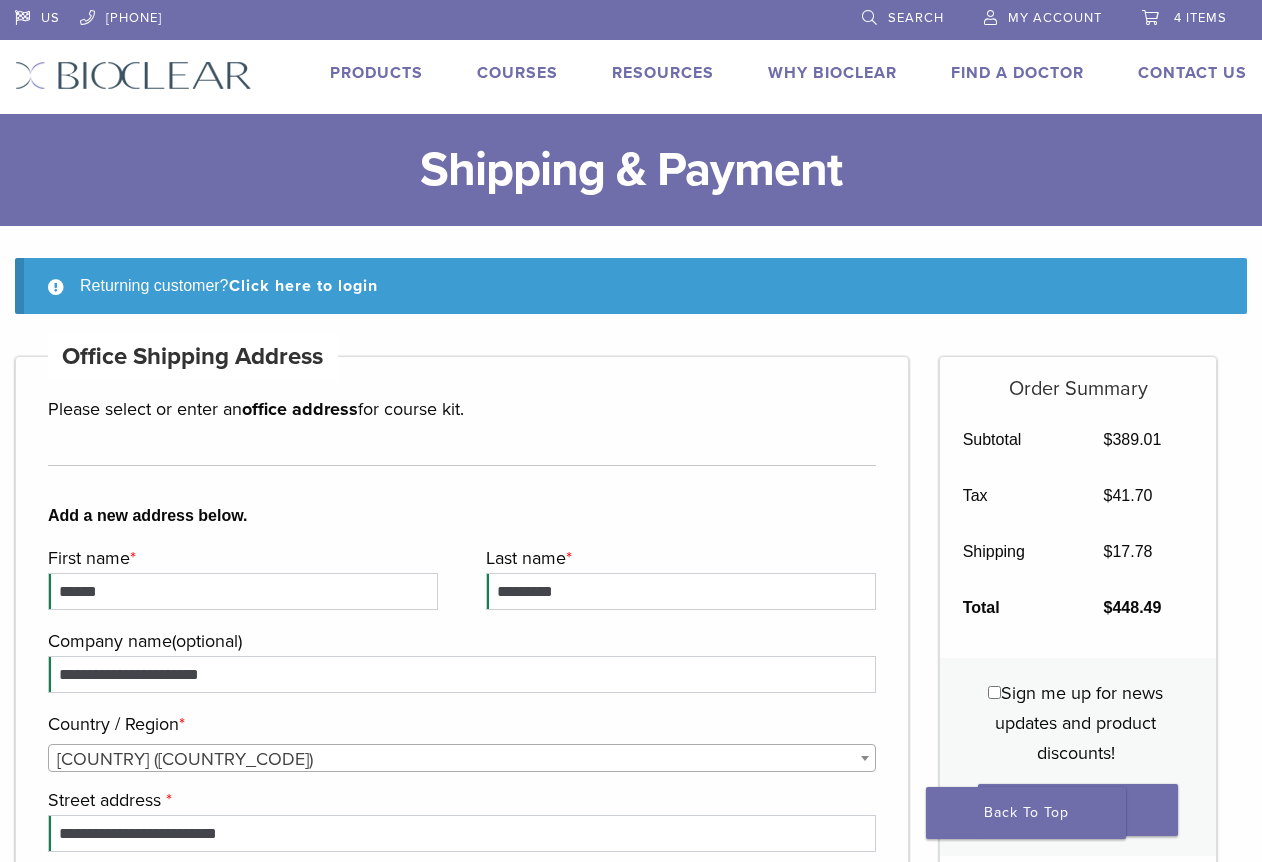select on "**" 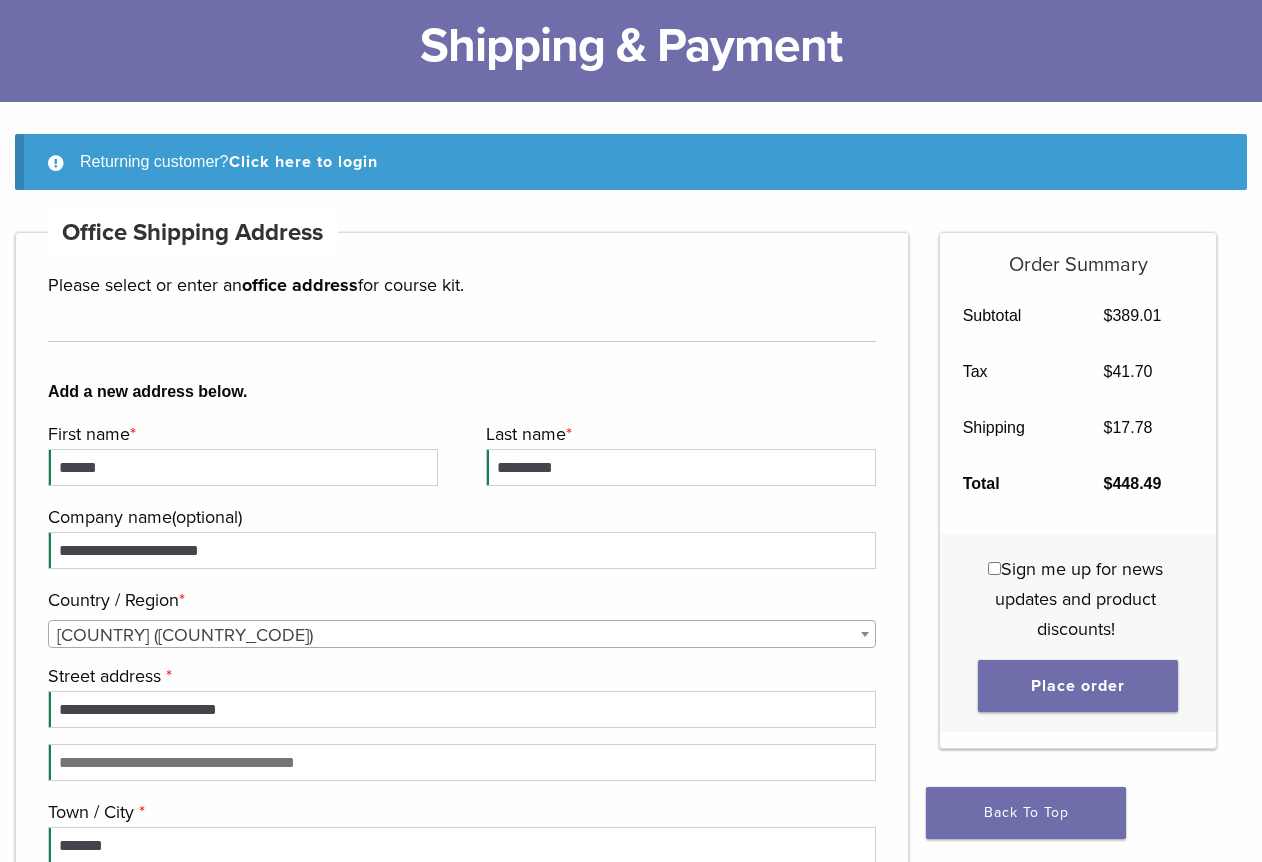 scroll, scrollTop: 0, scrollLeft: 0, axis: both 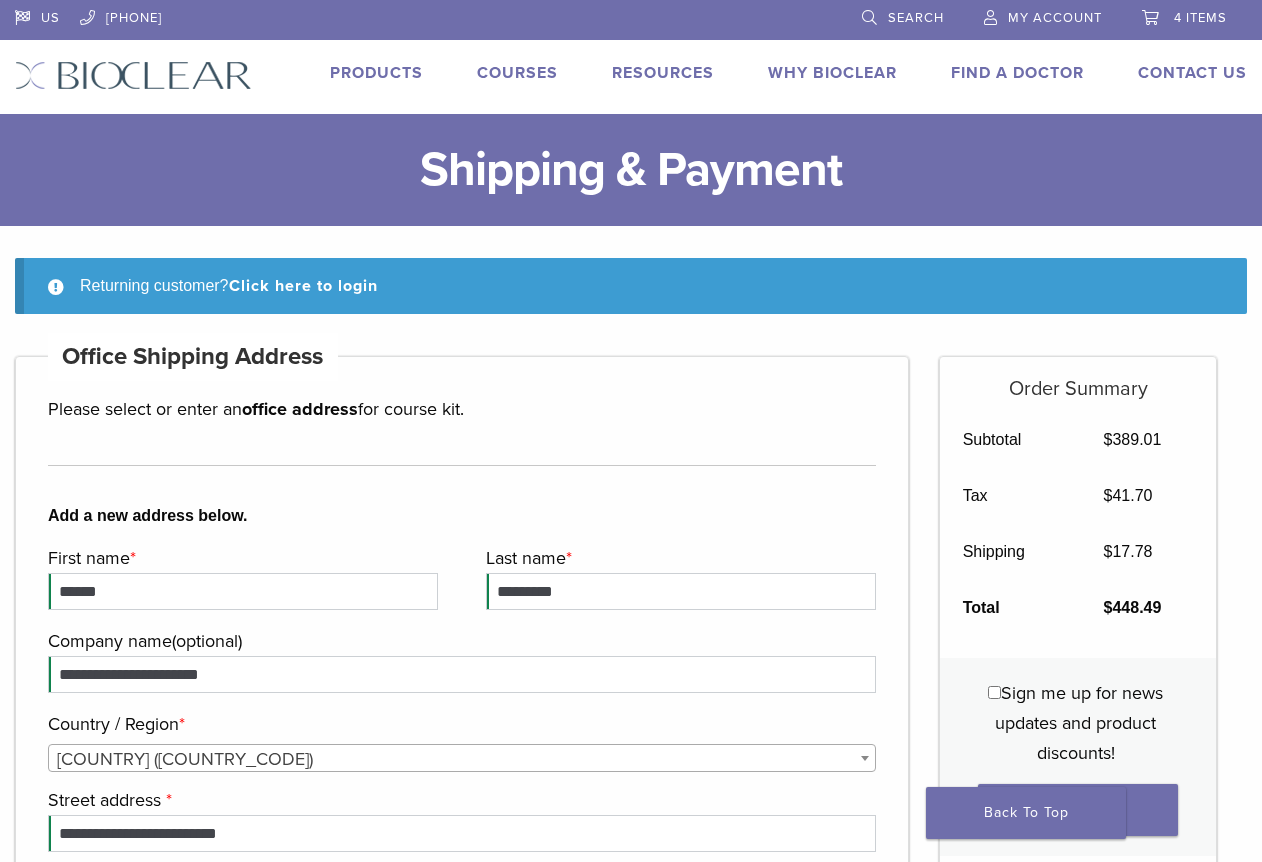 click on "Products" at bounding box center (376, 73) 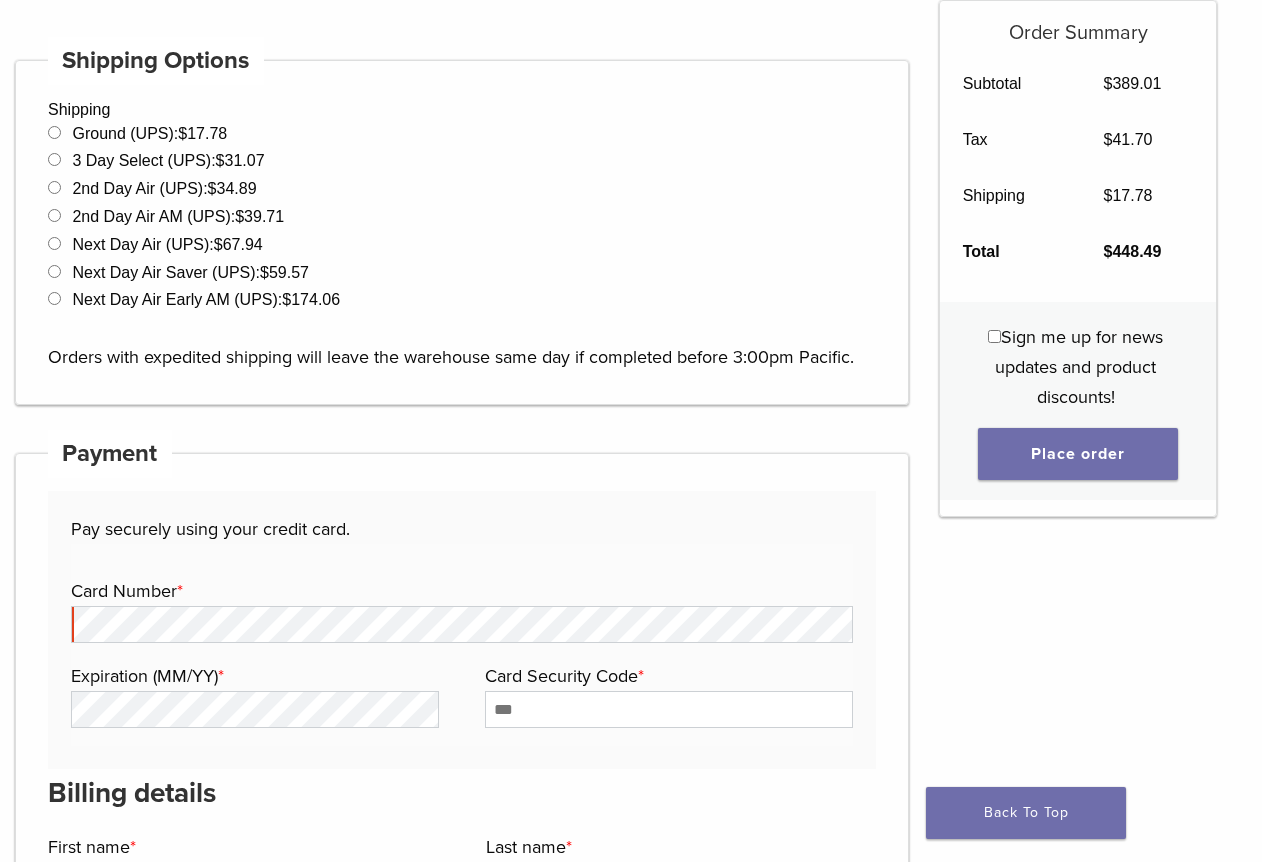 scroll, scrollTop: 1700, scrollLeft: 0, axis: vertical 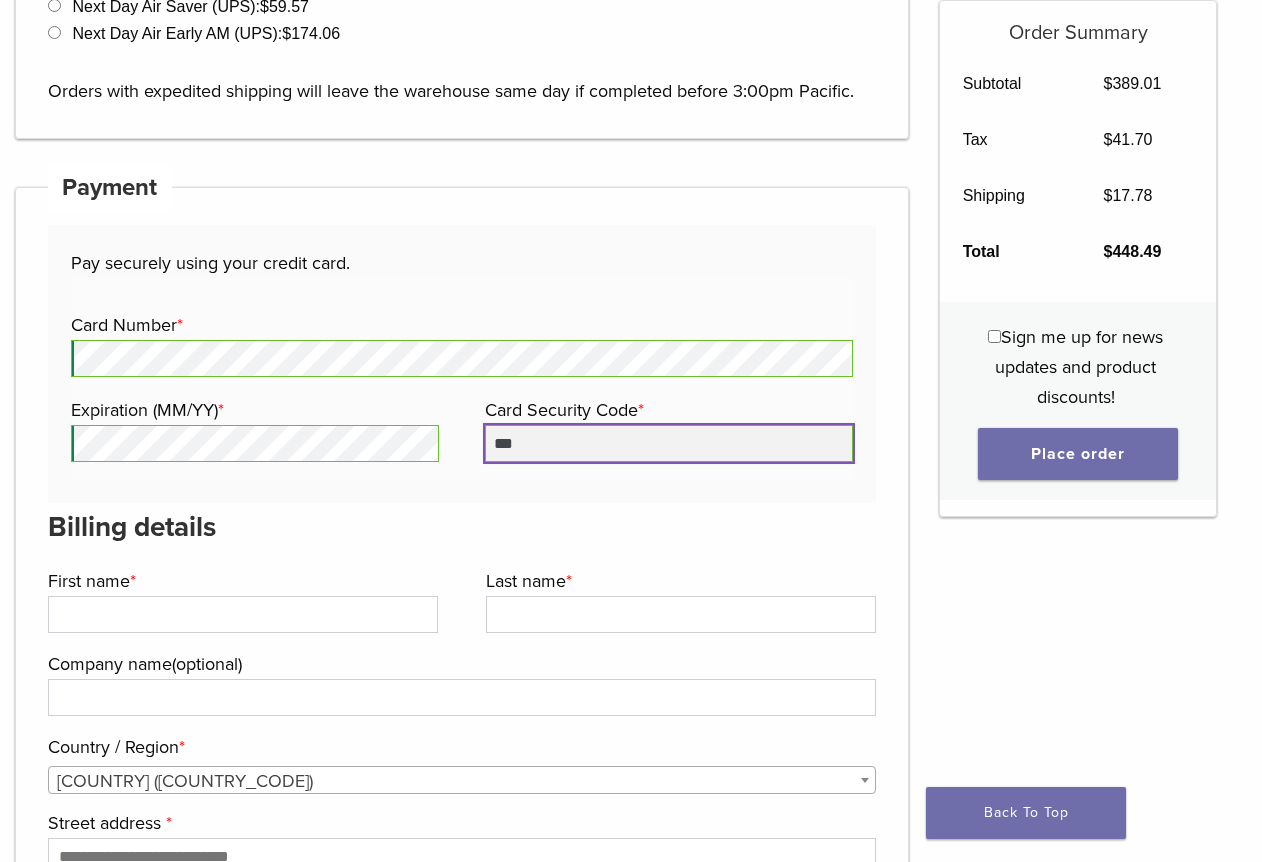 type on "***" 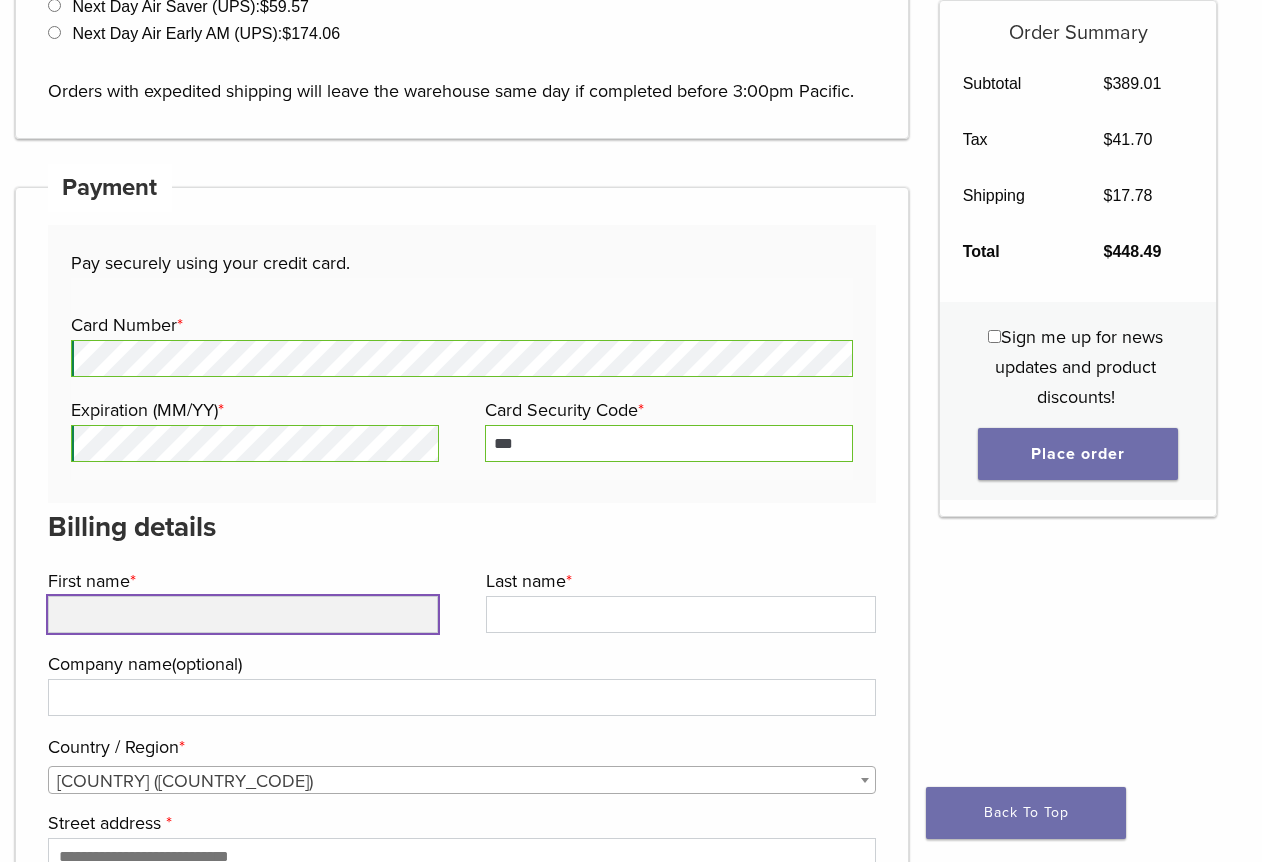 click on "First name  *" at bounding box center (243, 614) 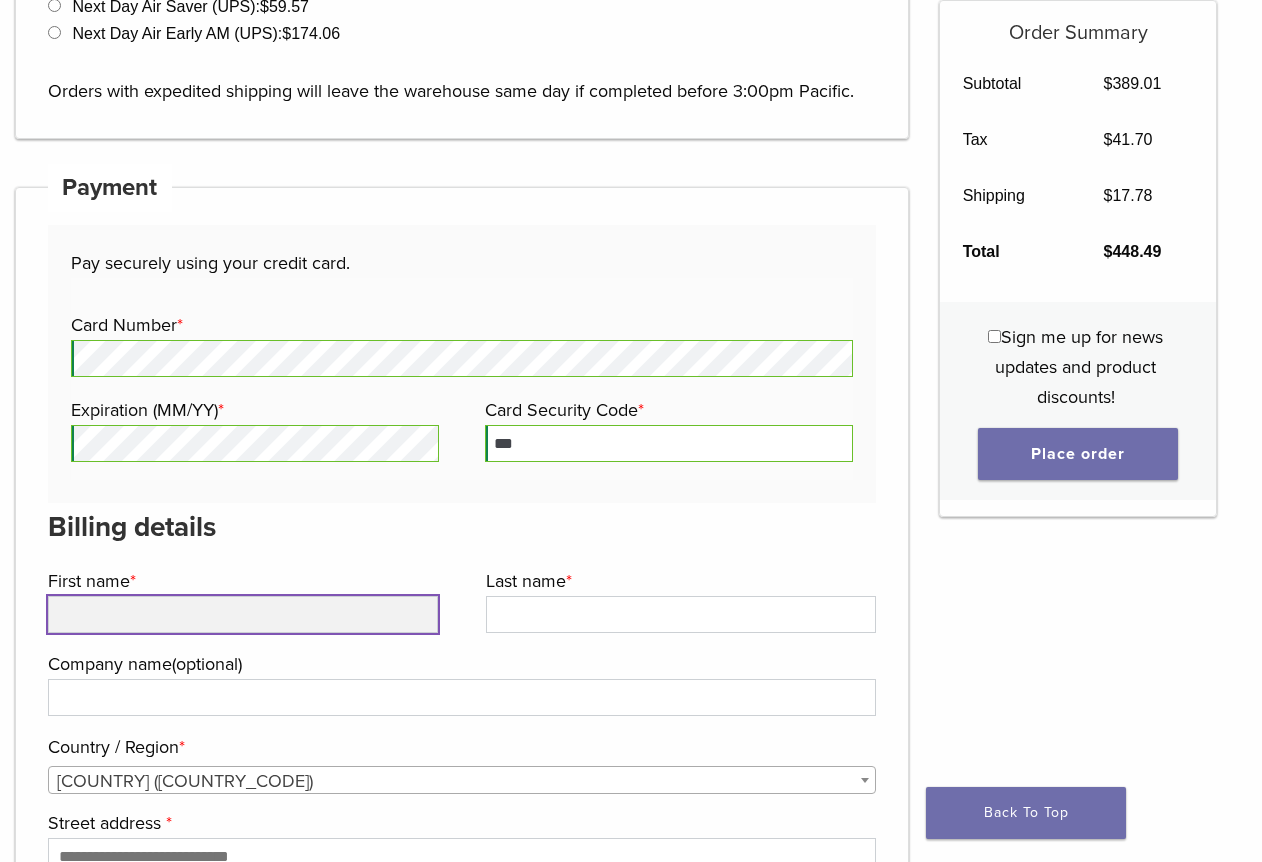 type on "******" 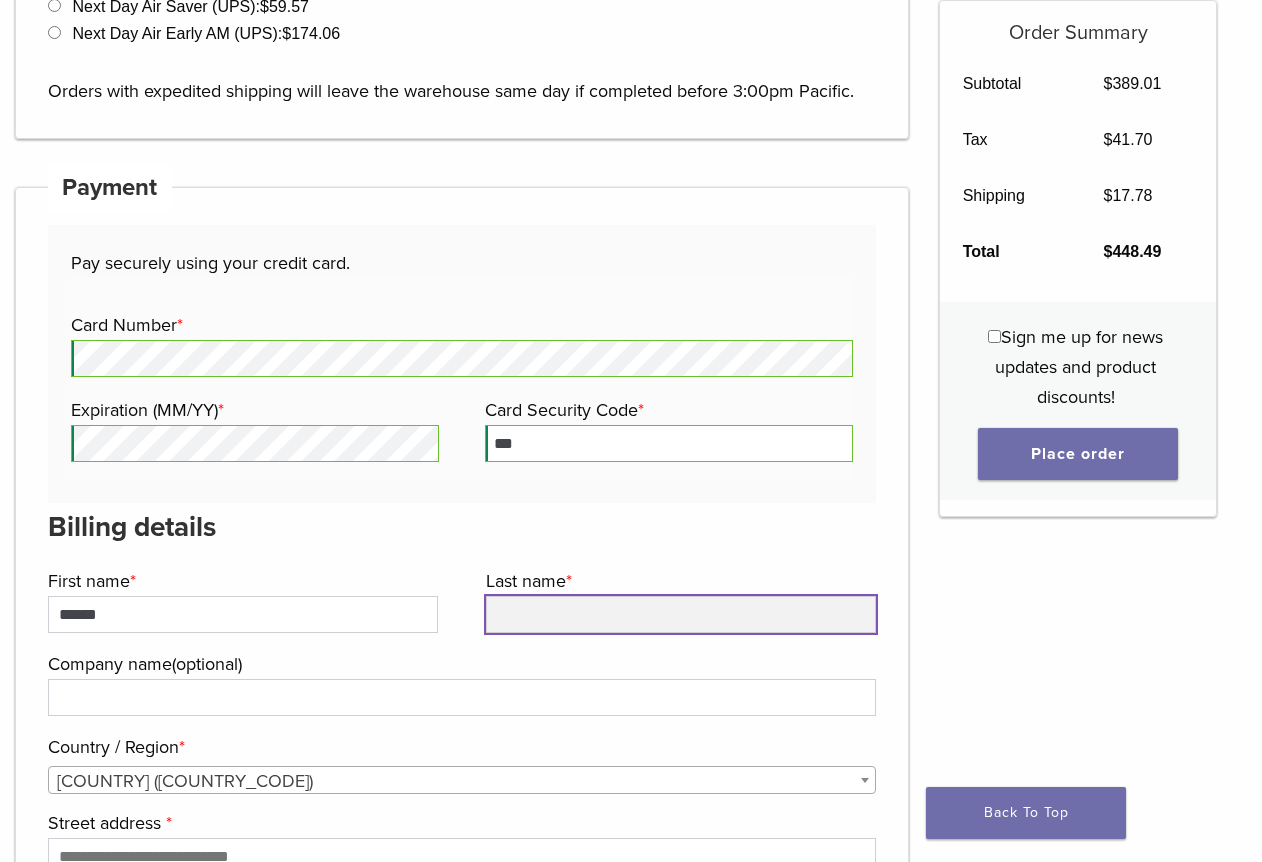 type on "*********" 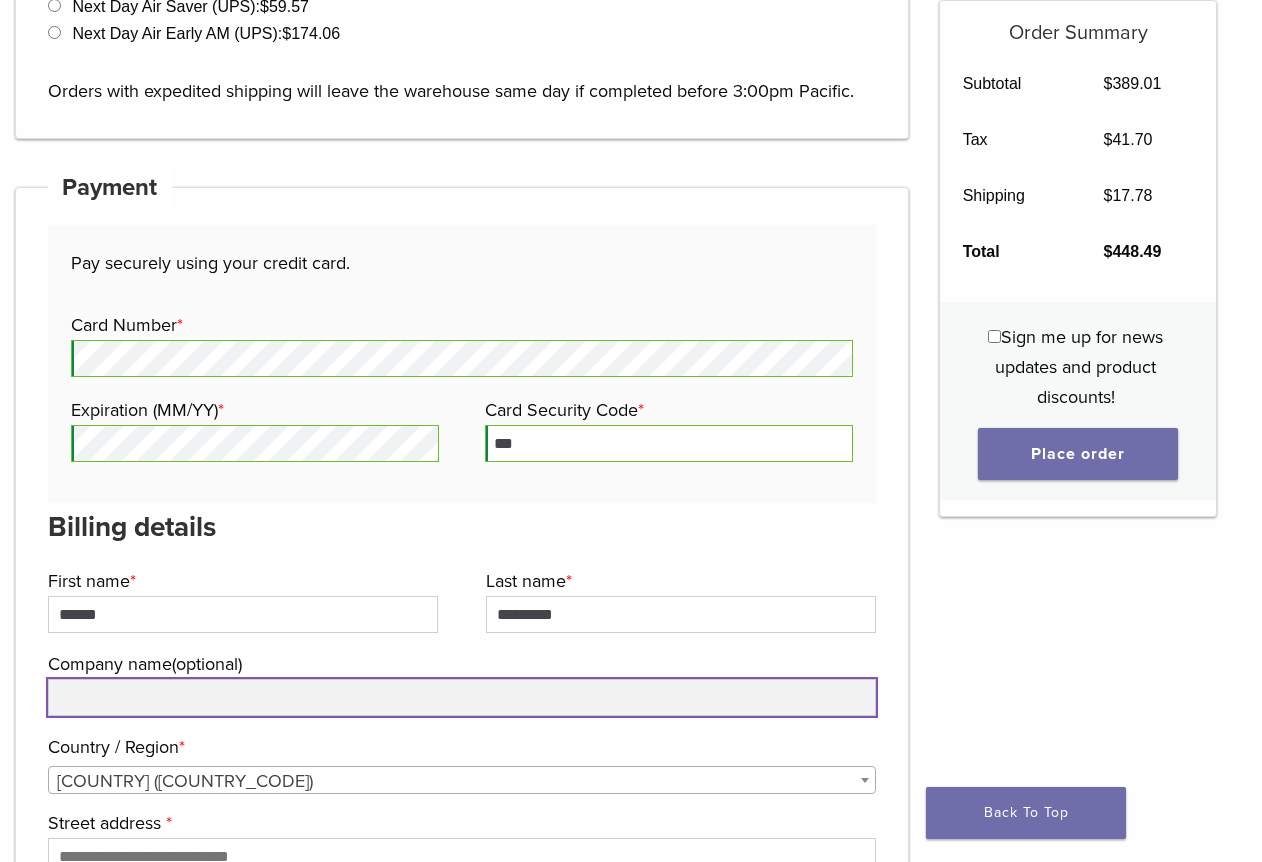 type on "**********" 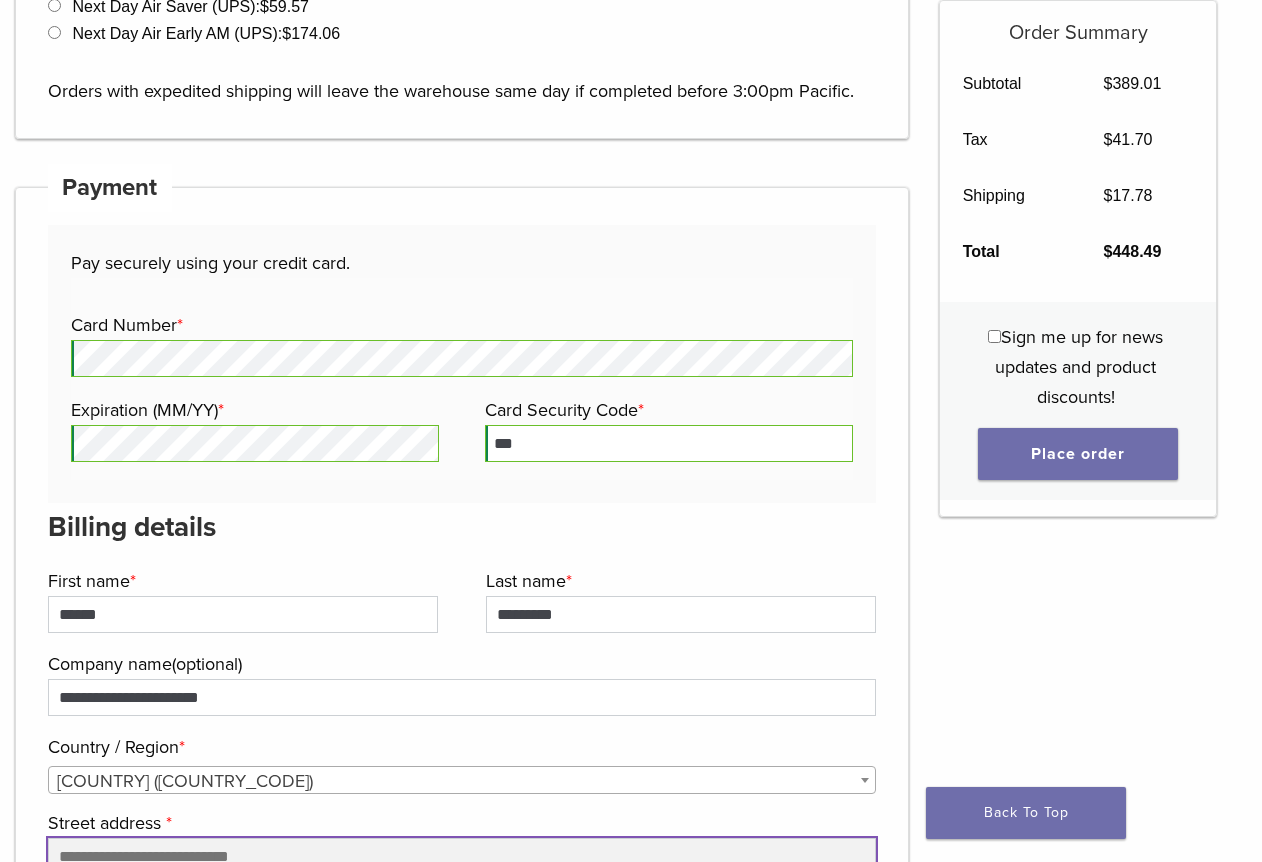 type on "**********" 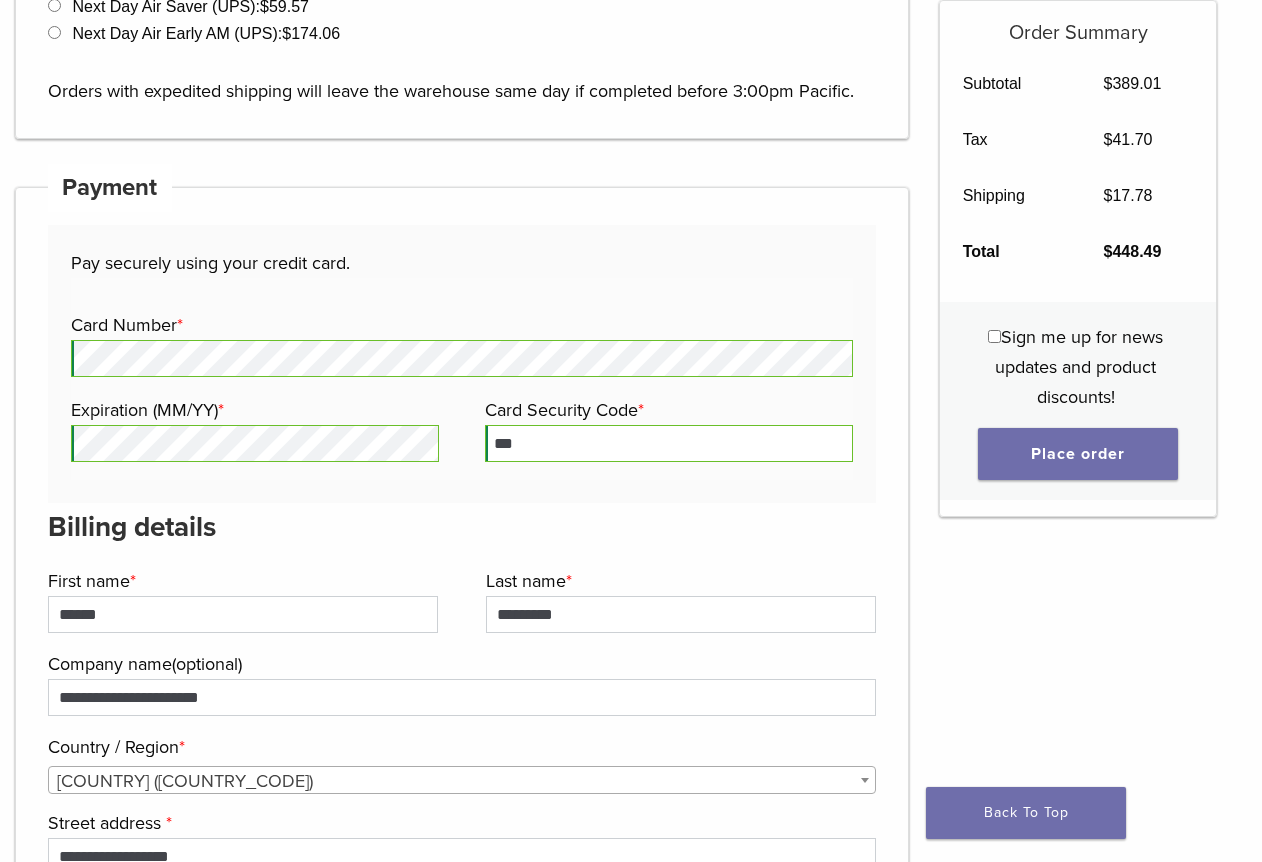 type on "*********" 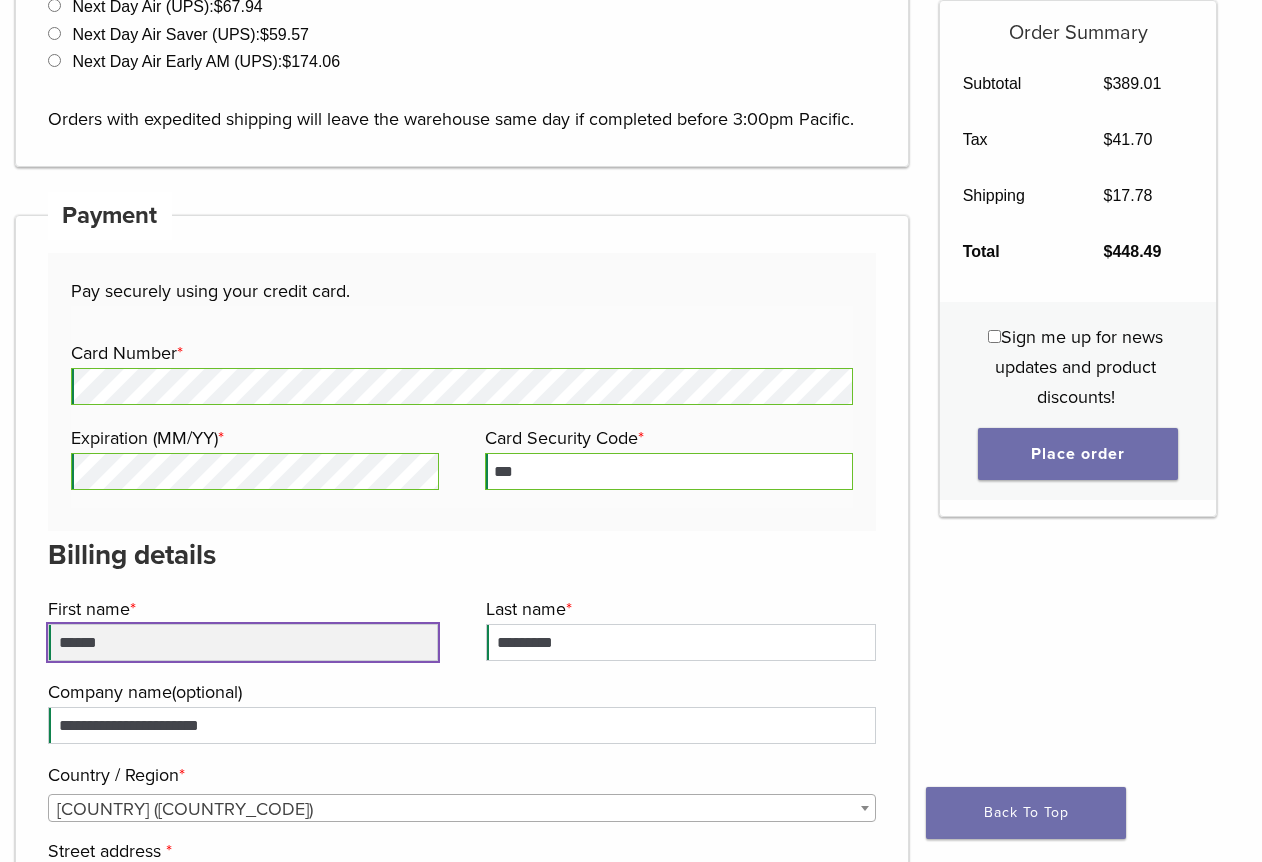 scroll, scrollTop: 1644, scrollLeft: 0, axis: vertical 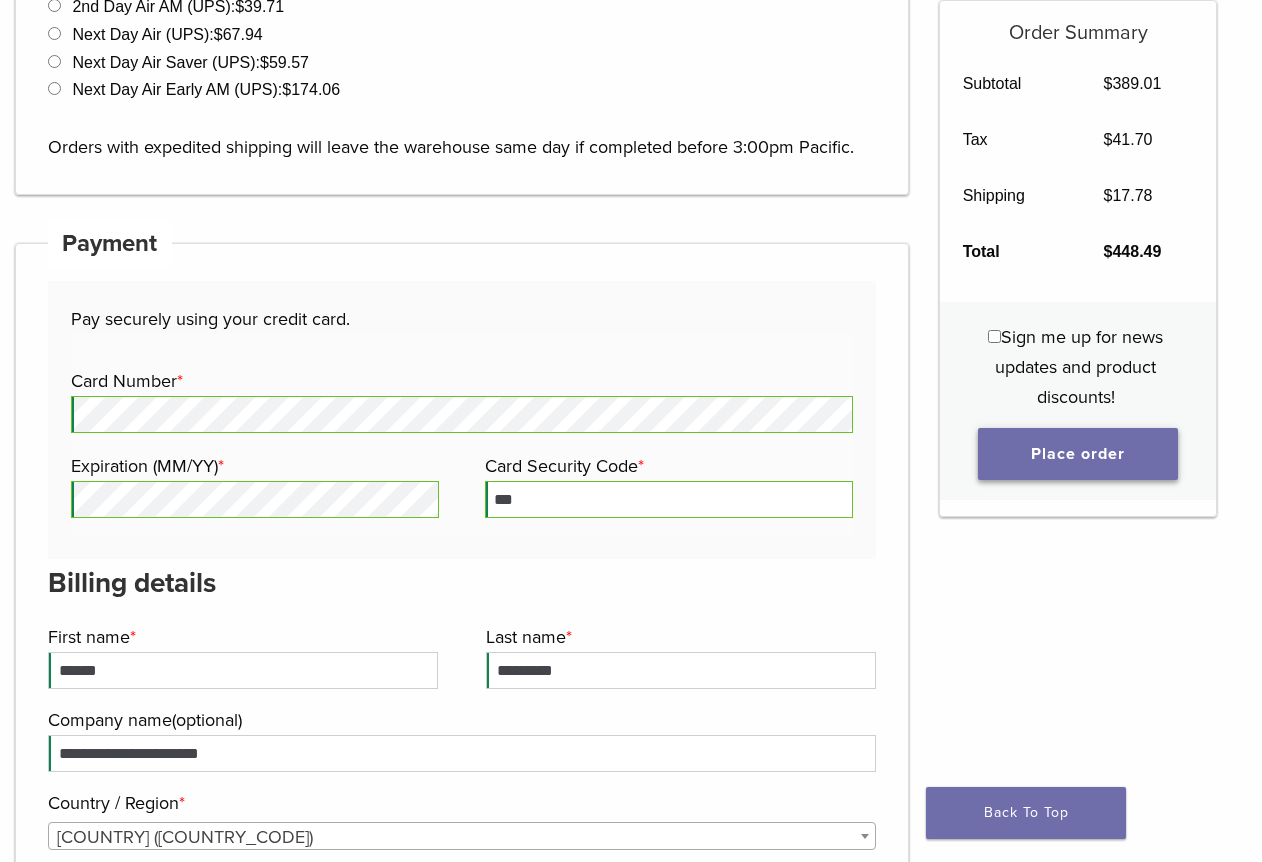 click on "Place order" at bounding box center [1078, 454] 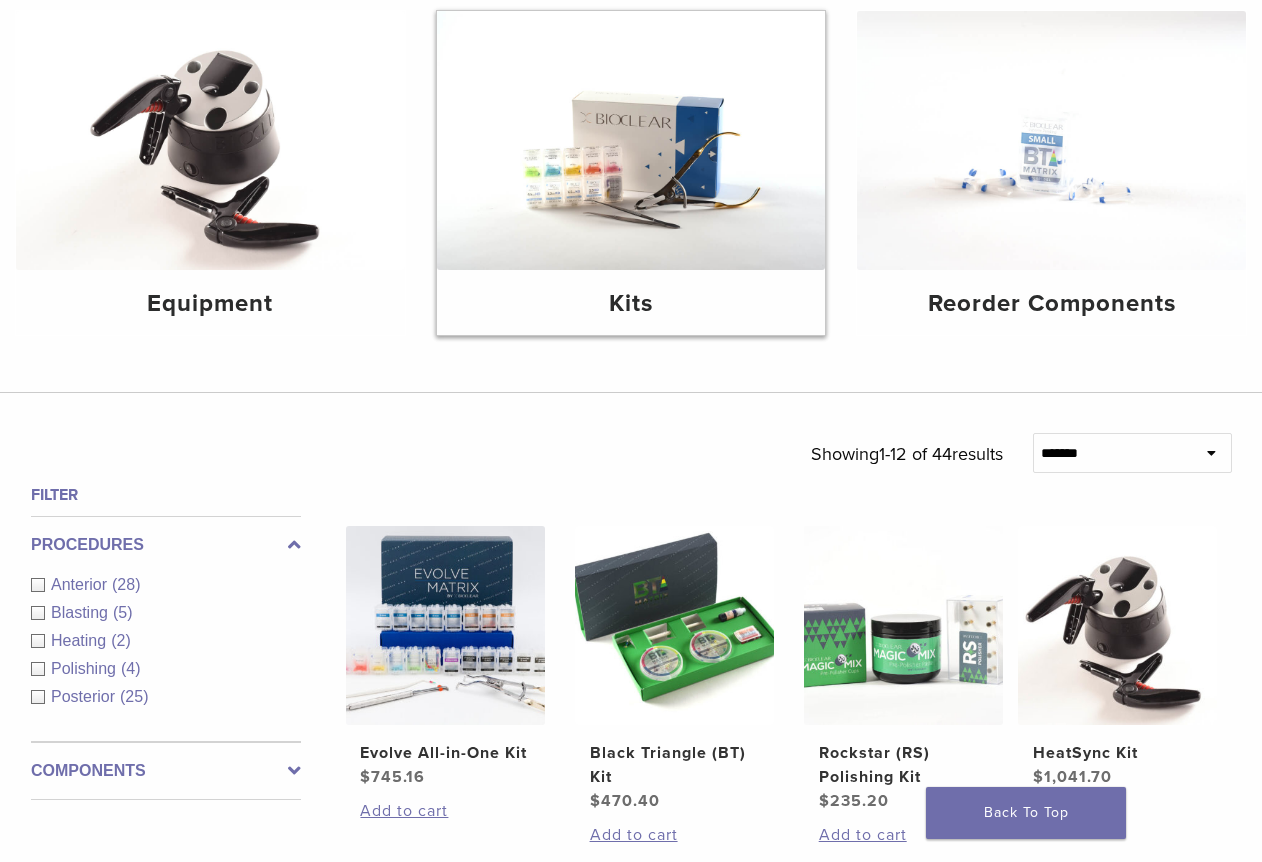 scroll, scrollTop: 0, scrollLeft: 0, axis: both 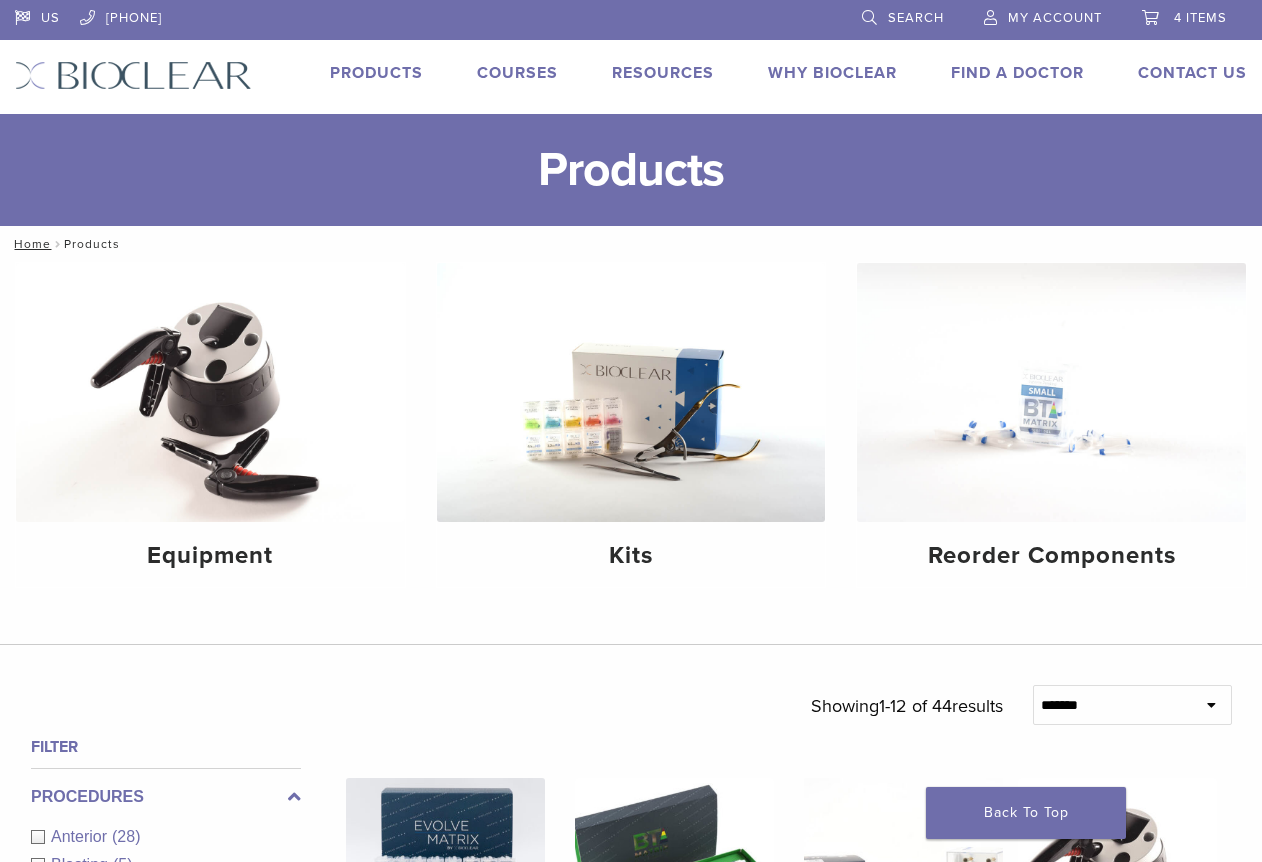 click on "Products" at bounding box center (376, 73) 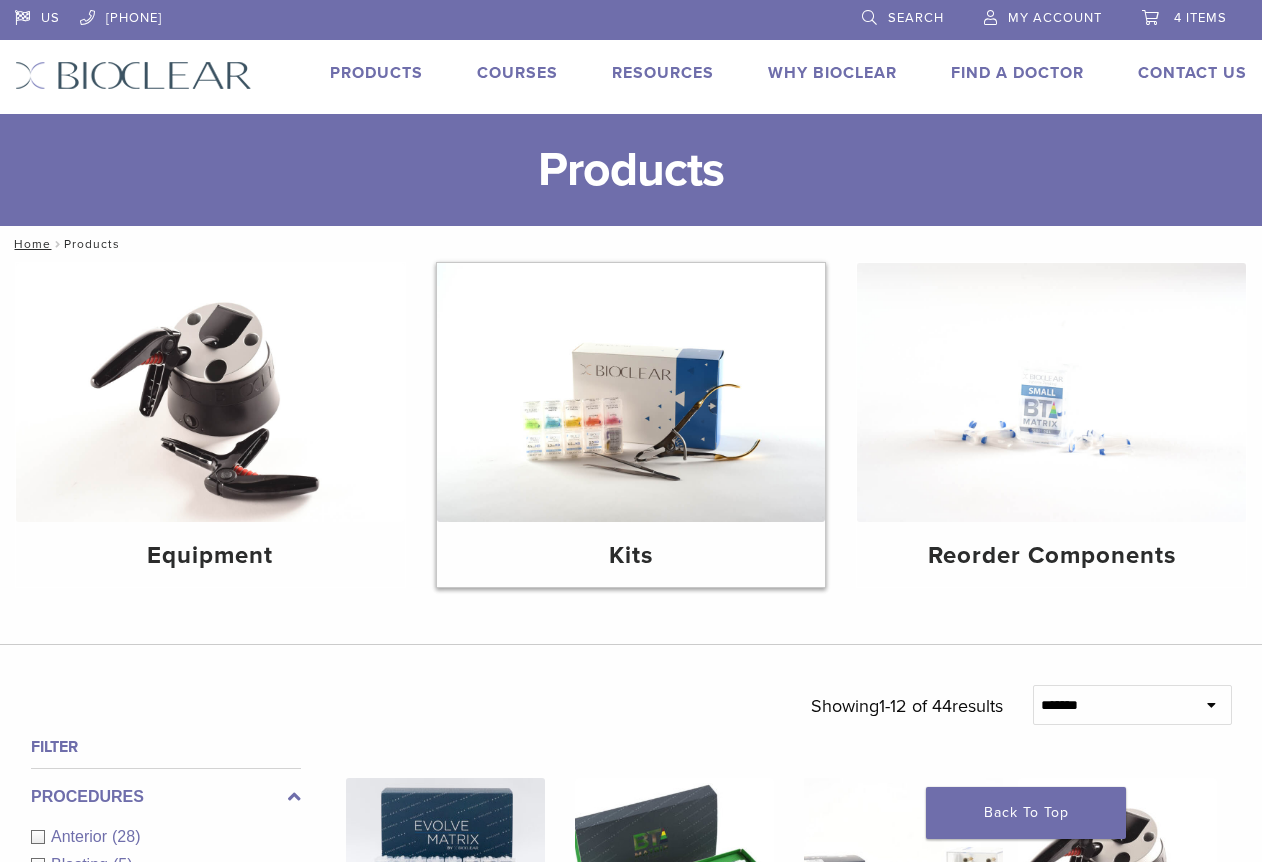 scroll, scrollTop: 0, scrollLeft: 0, axis: both 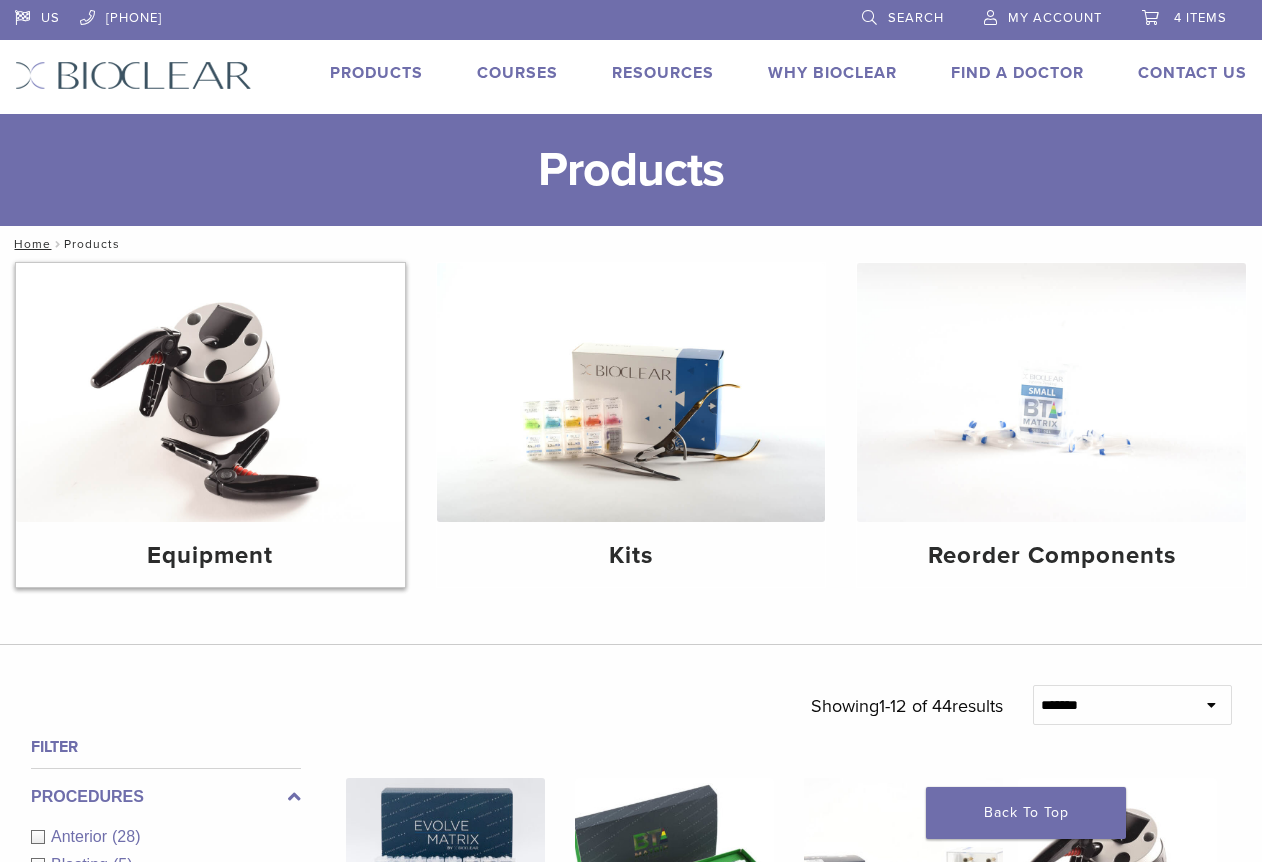 click at bounding box center (210, 392) 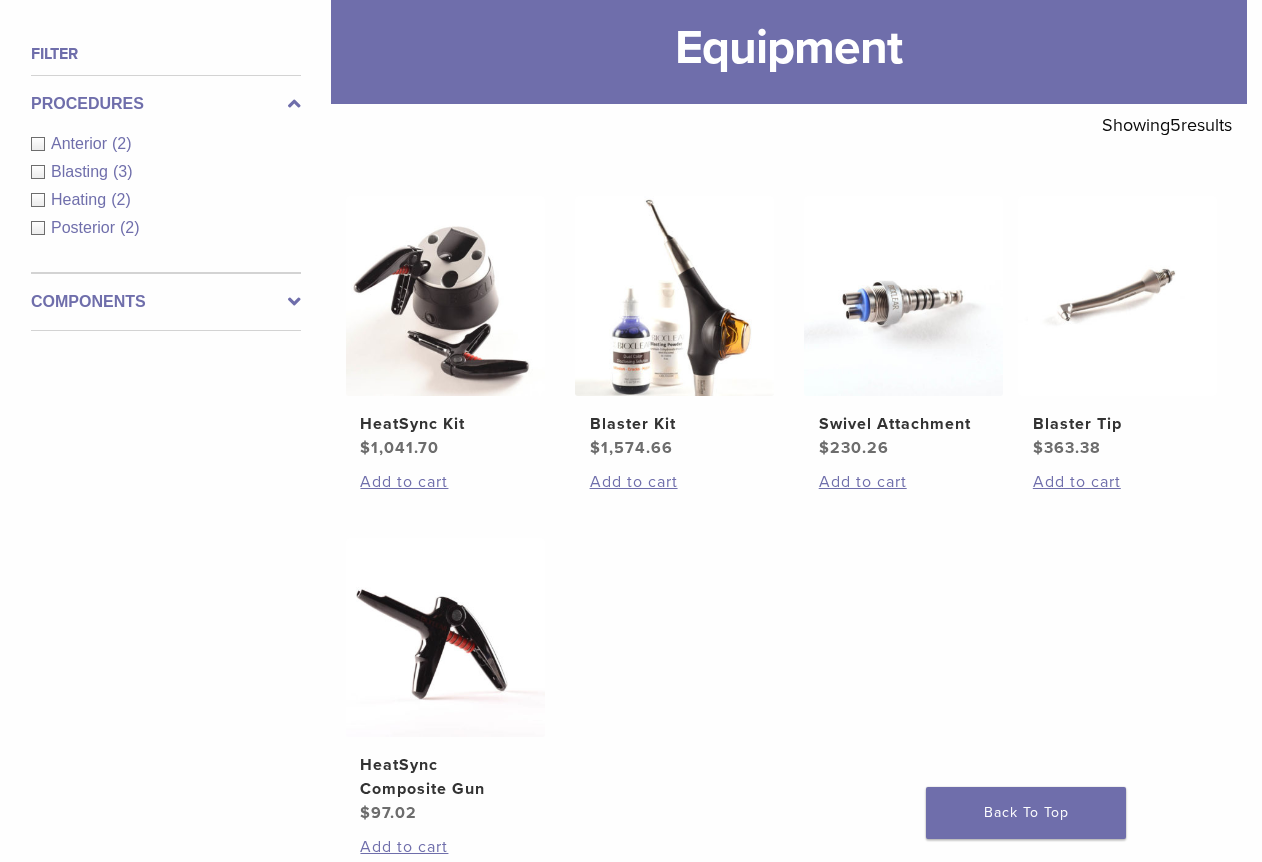 scroll, scrollTop: 0, scrollLeft: 0, axis: both 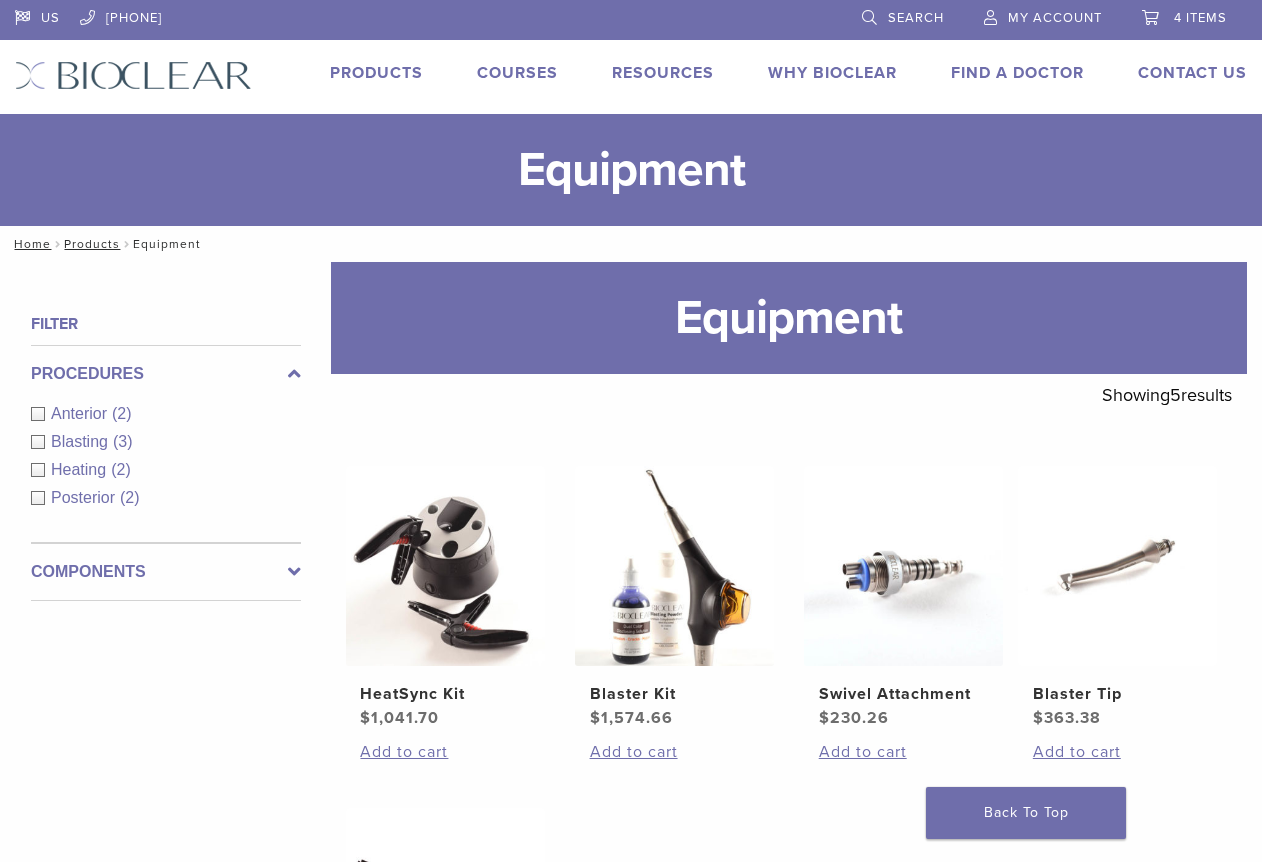 click on "Products" at bounding box center [364, 75] 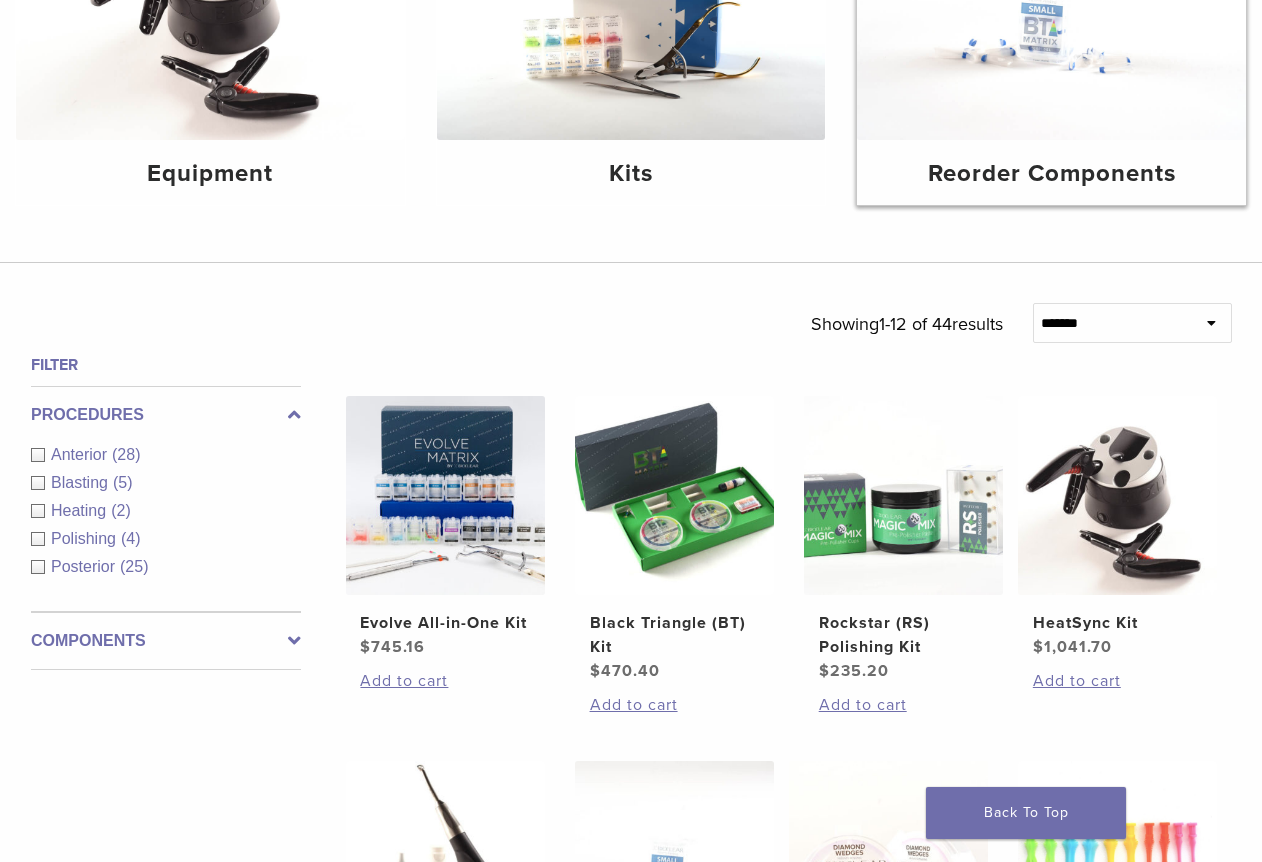 scroll, scrollTop: 400, scrollLeft: 0, axis: vertical 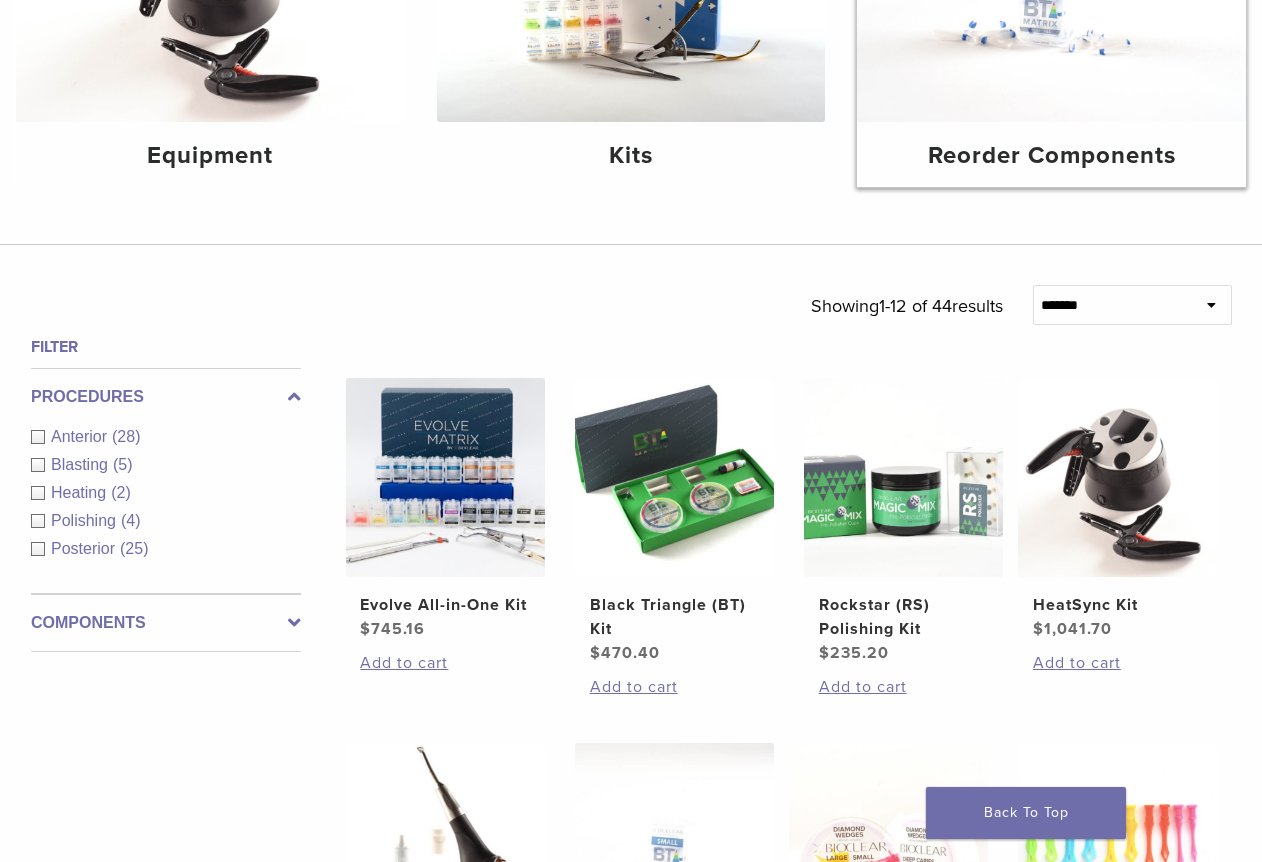 click at bounding box center (1051, -8) 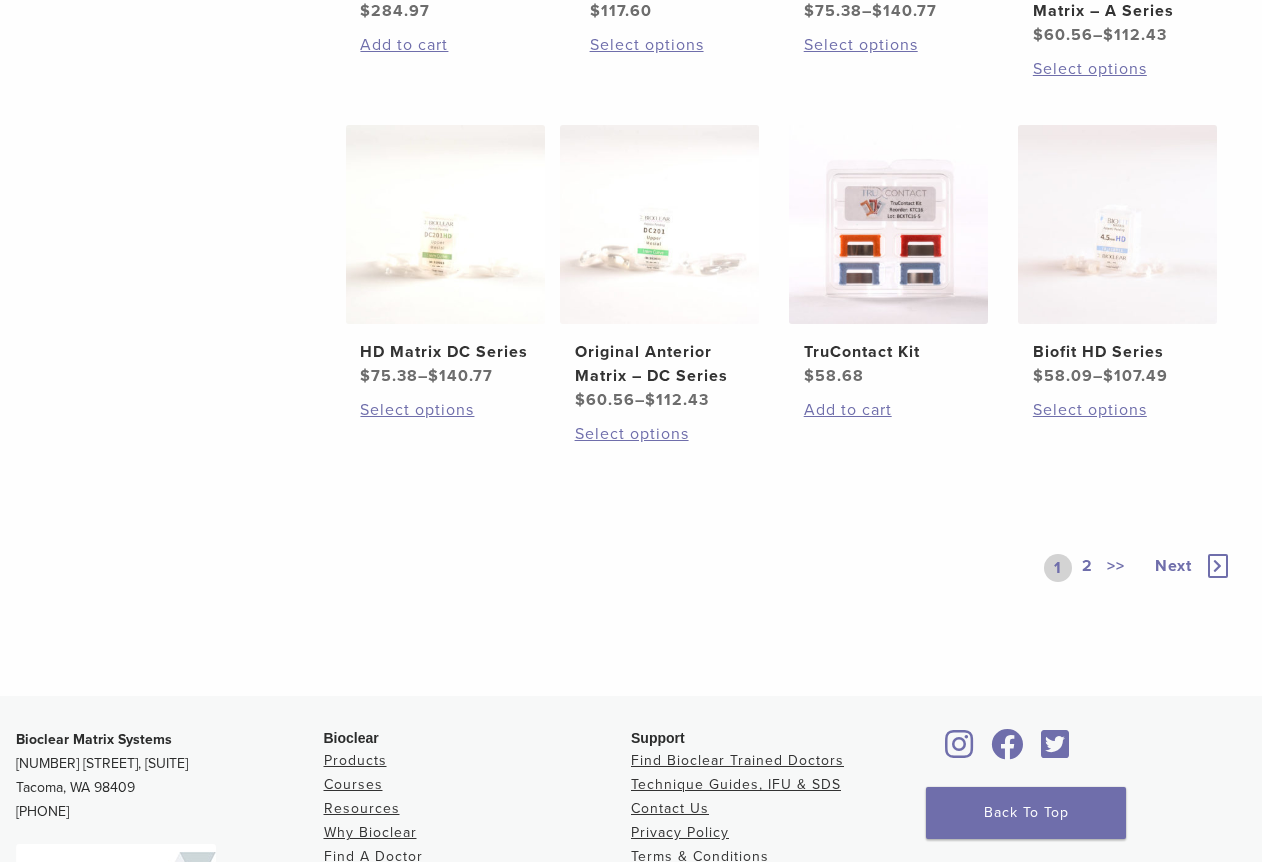 scroll, scrollTop: 1100, scrollLeft: 0, axis: vertical 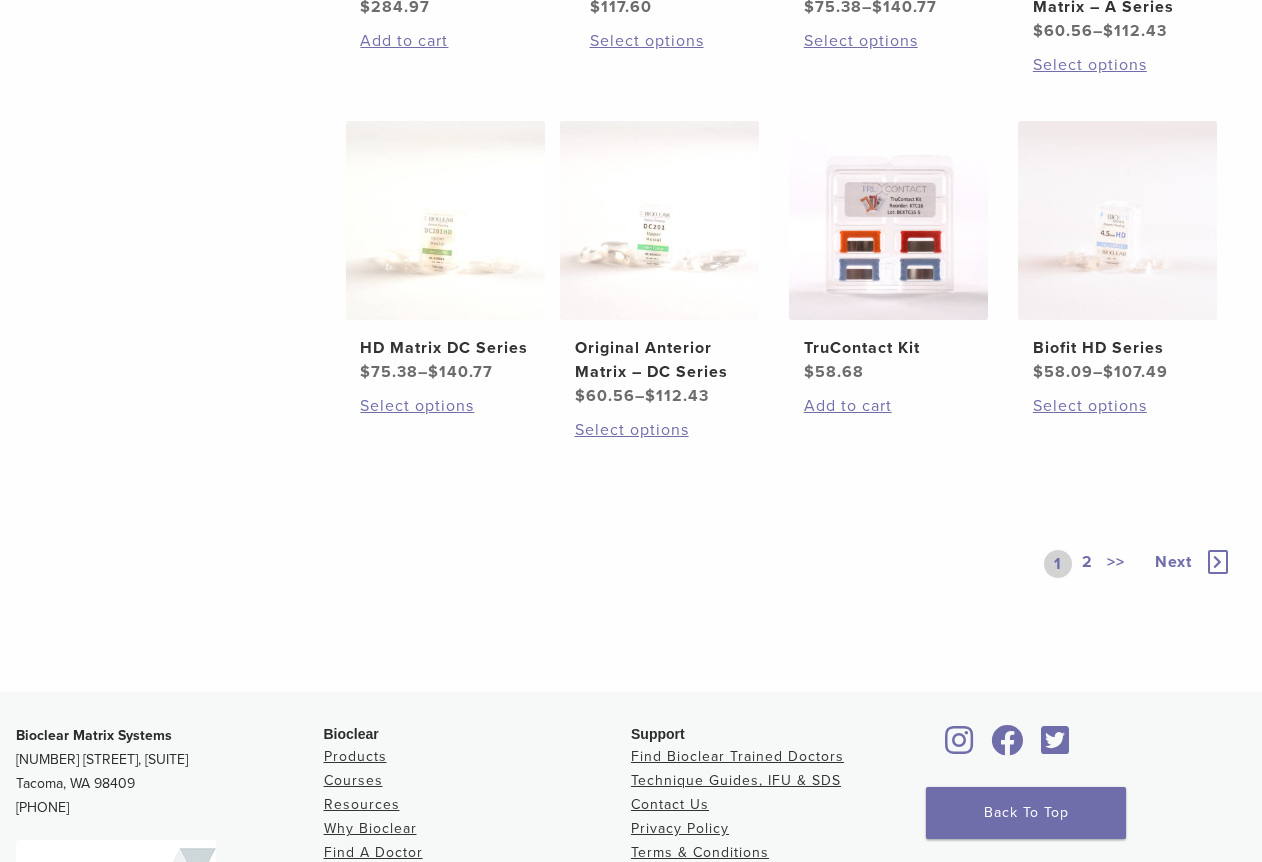 click on "2" at bounding box center (1087, 564) 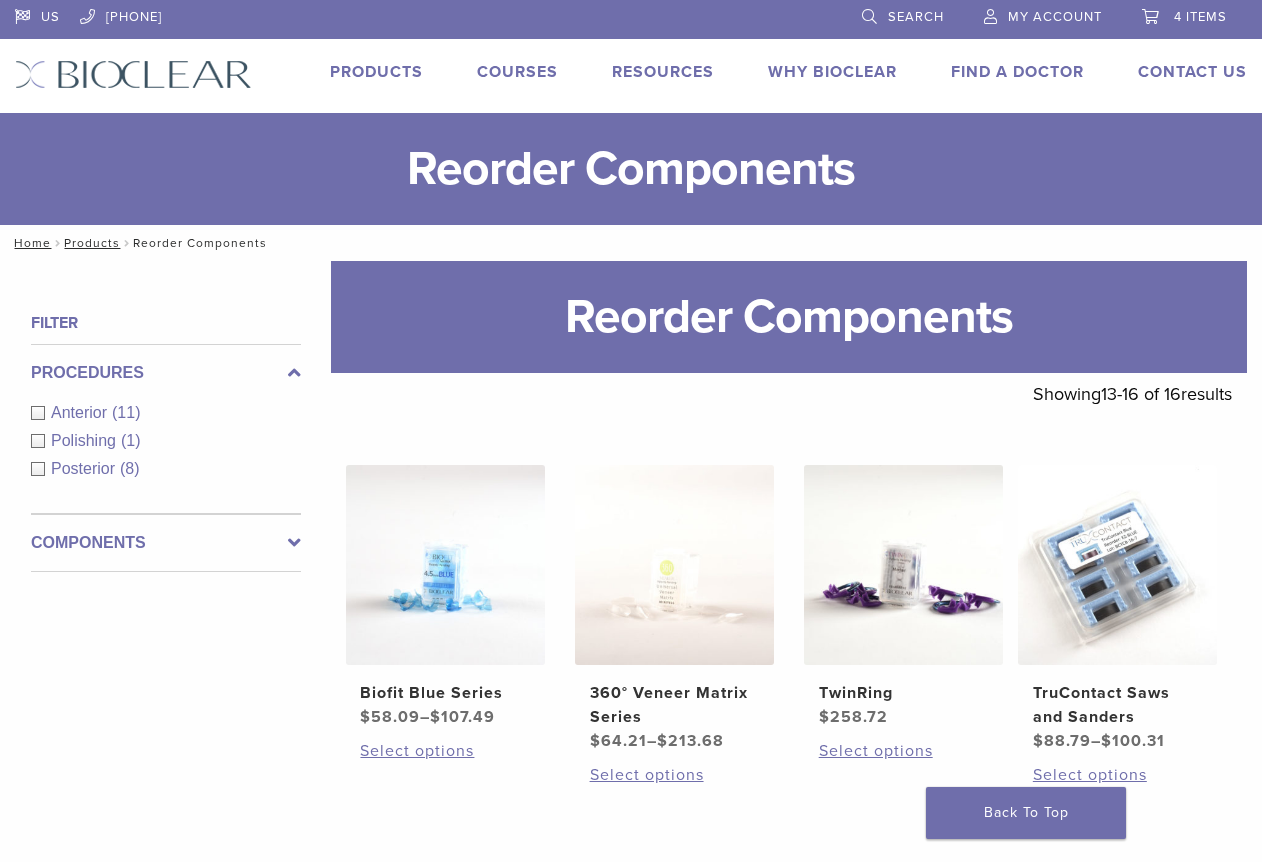 scroll, scrollTop: 0, scrollLeft: 0, axis: both 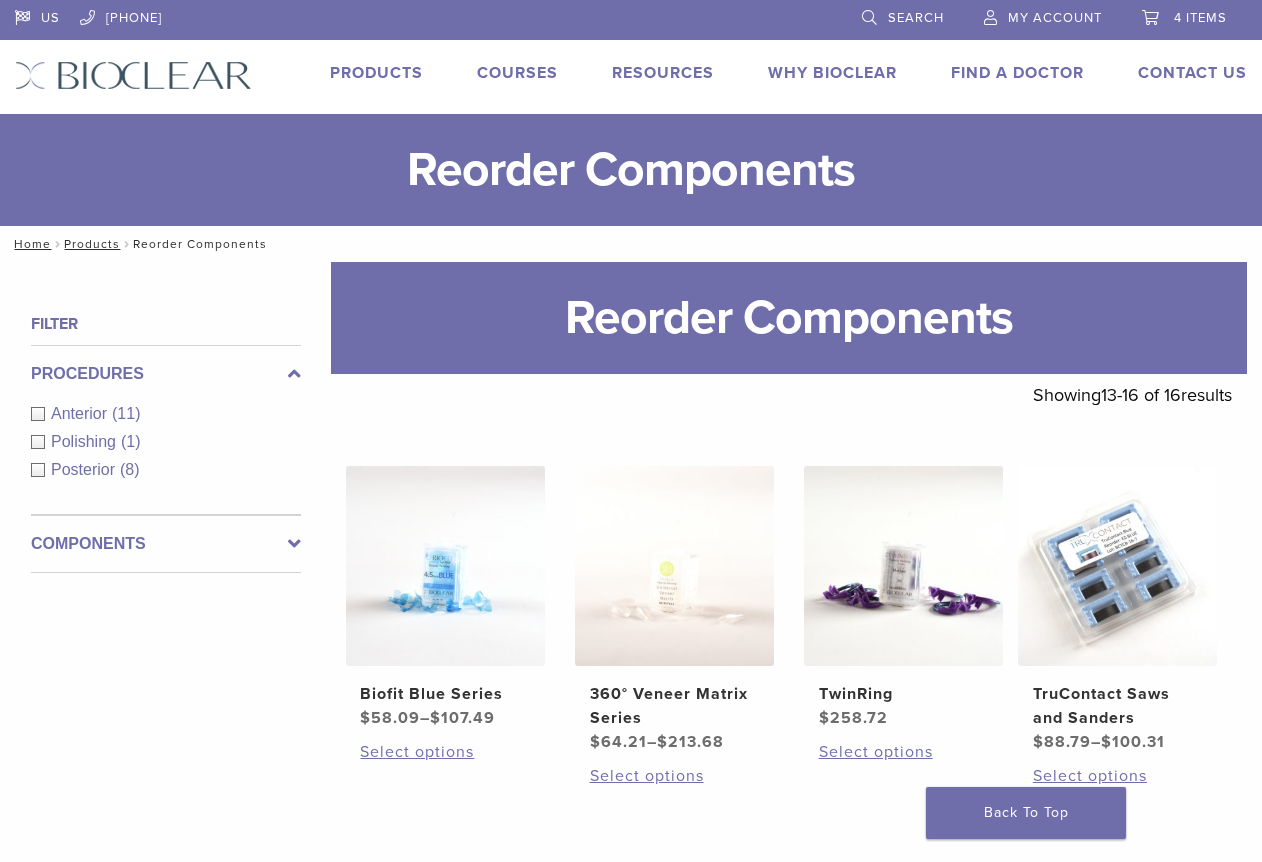 click on "Search" at bounding box center (903, 15) 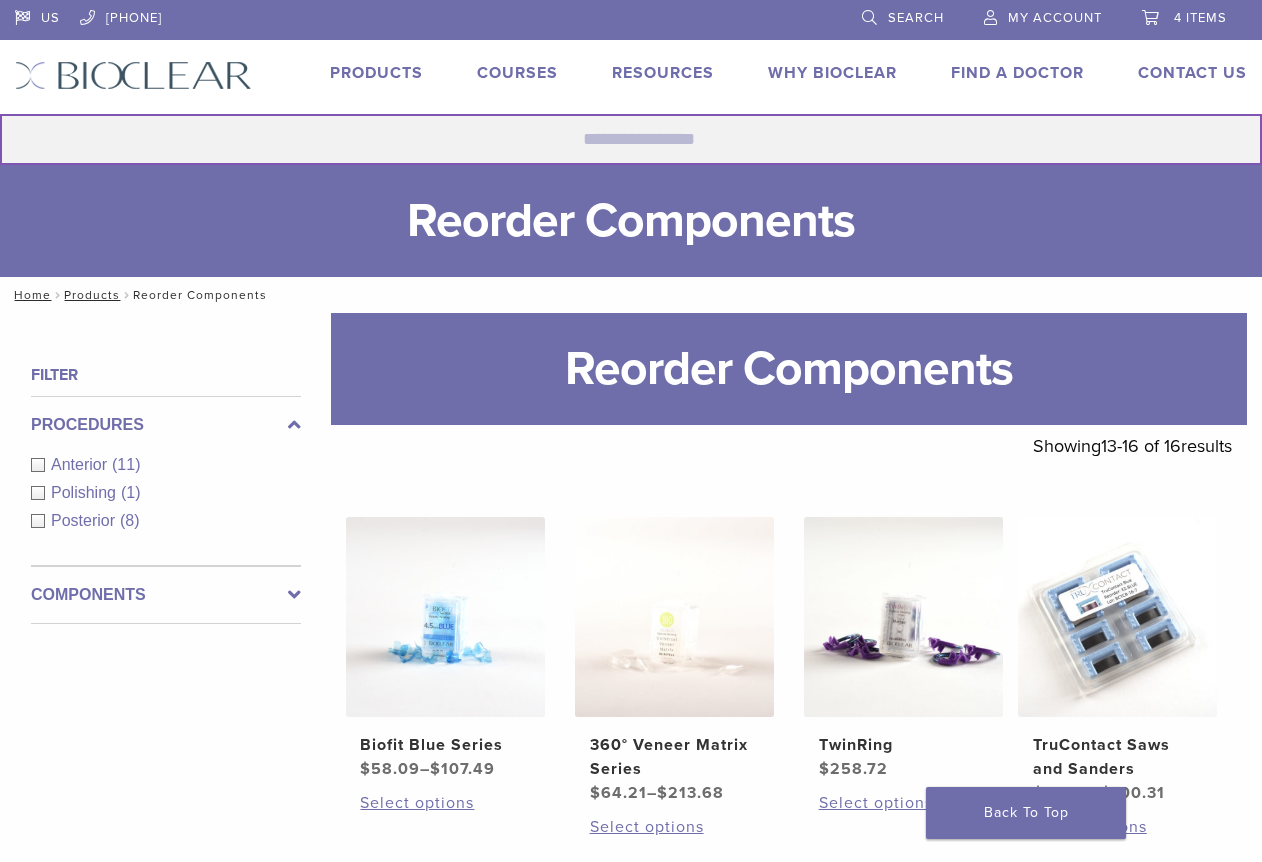 click on "Search for:" at bounding box center [631, 139] 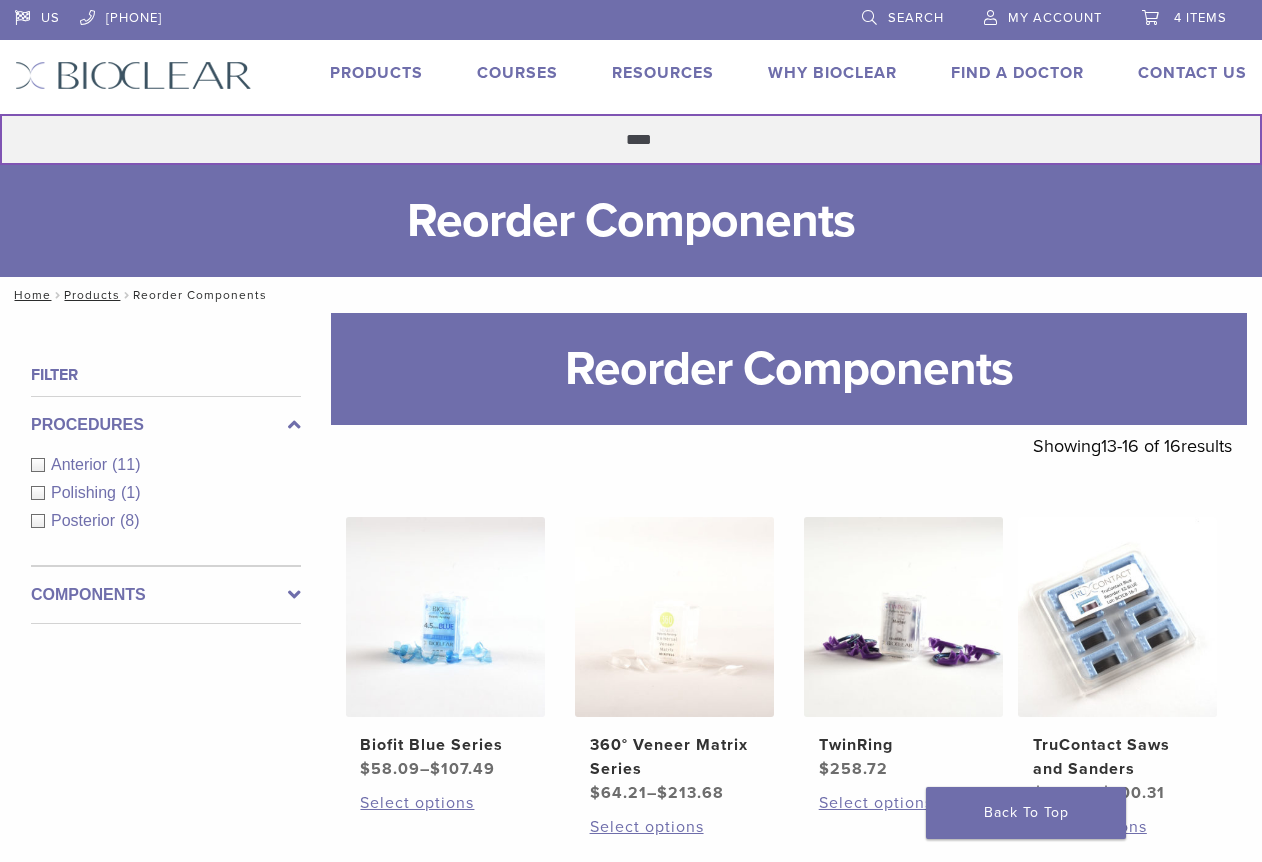 type on "****" 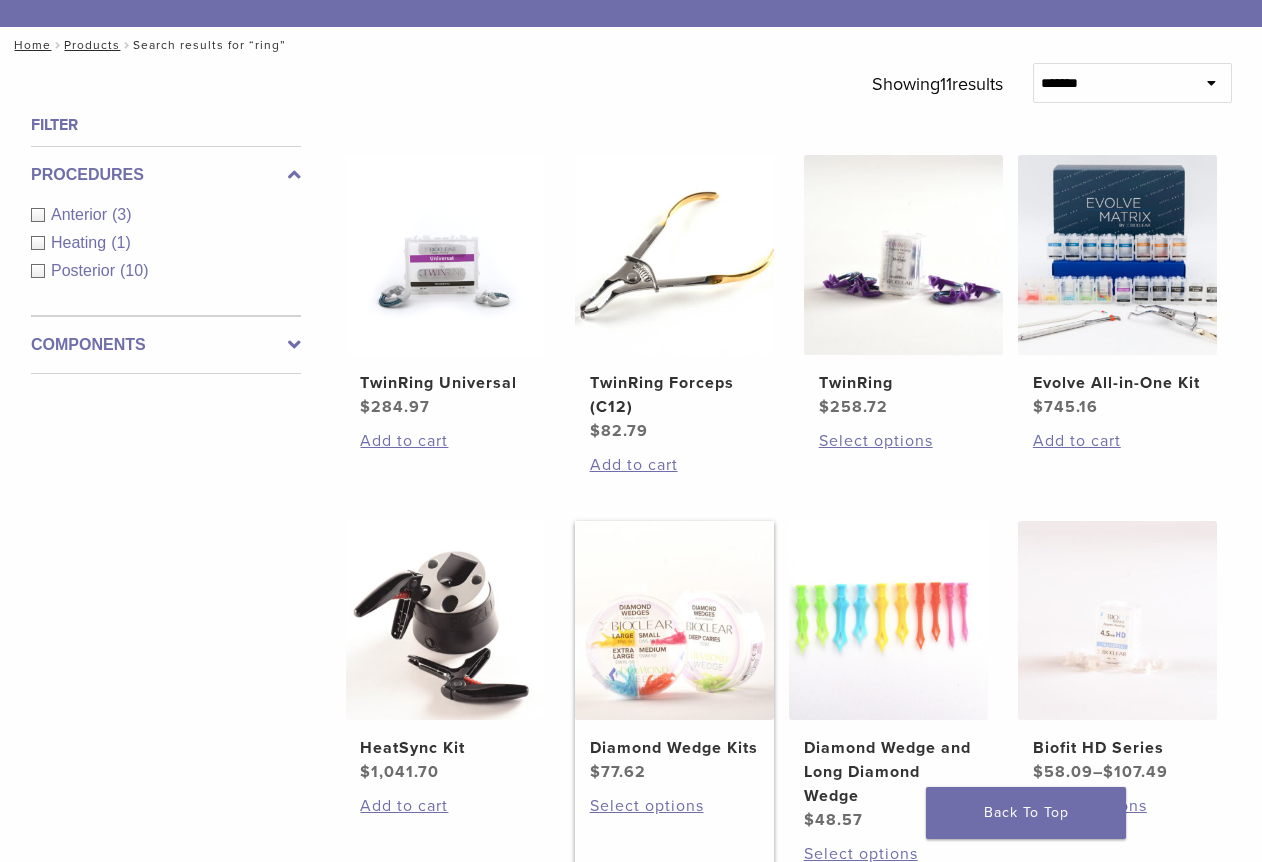 scroll, scrollTop: 200, scrollLeft: 0, axis: vertical 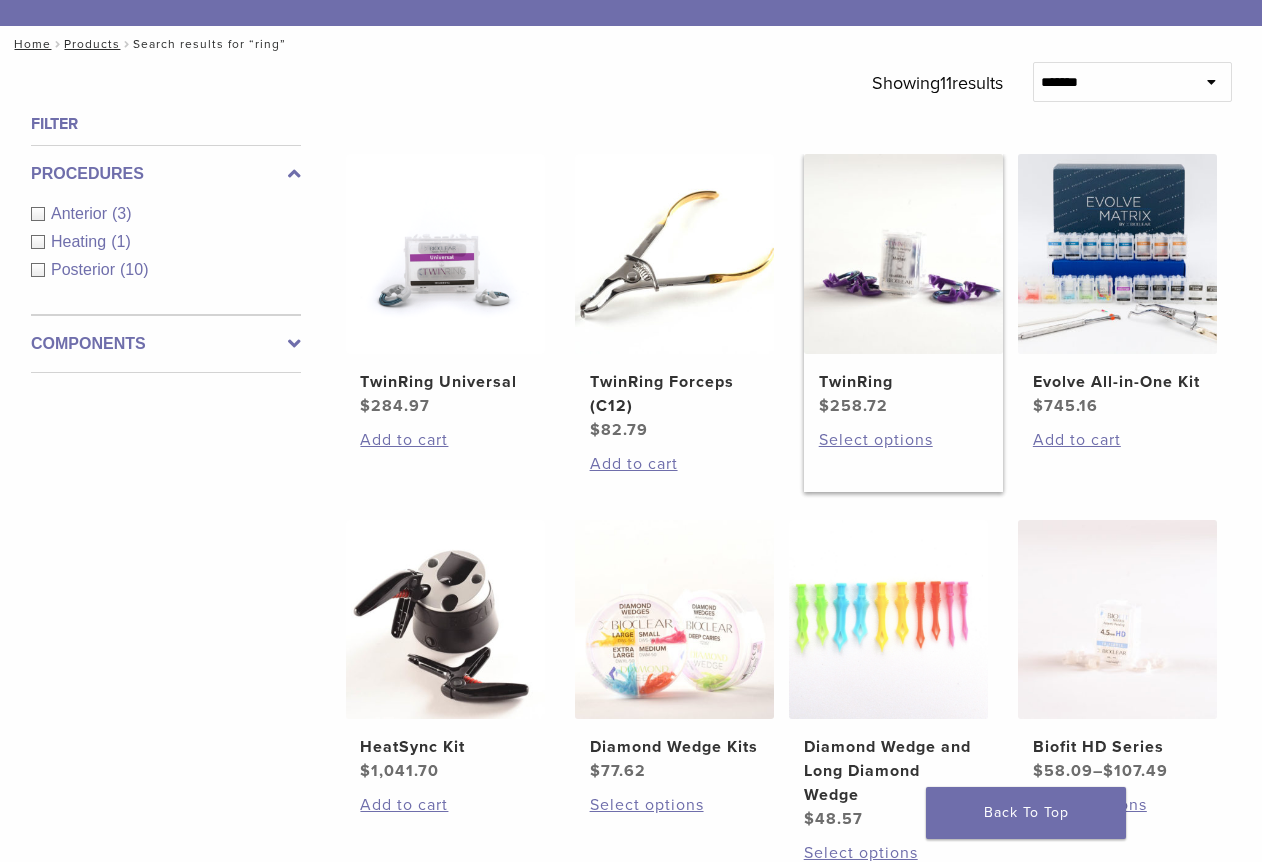 click at bounding box center [903, 253] 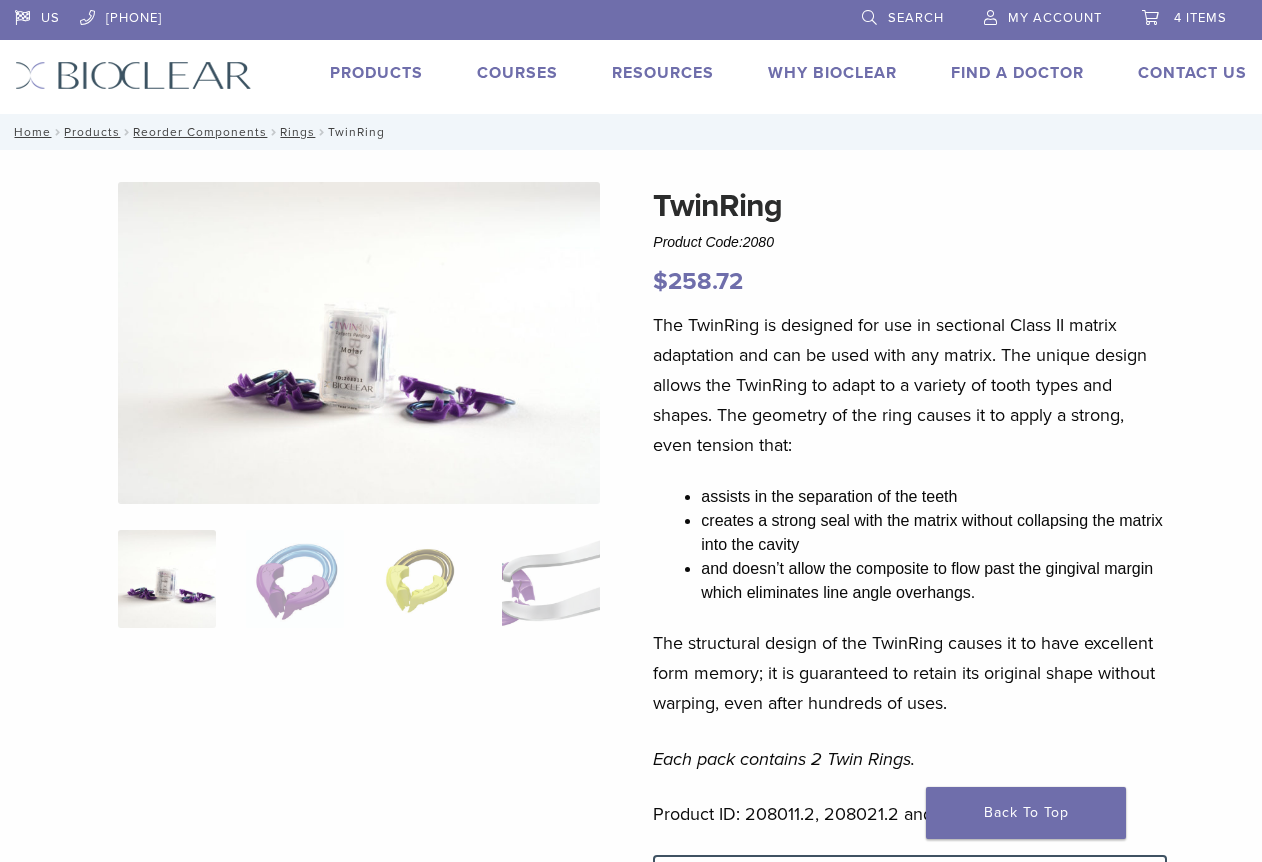 scroll, scrollTop: 0, scrollLeft: 0, axis: both 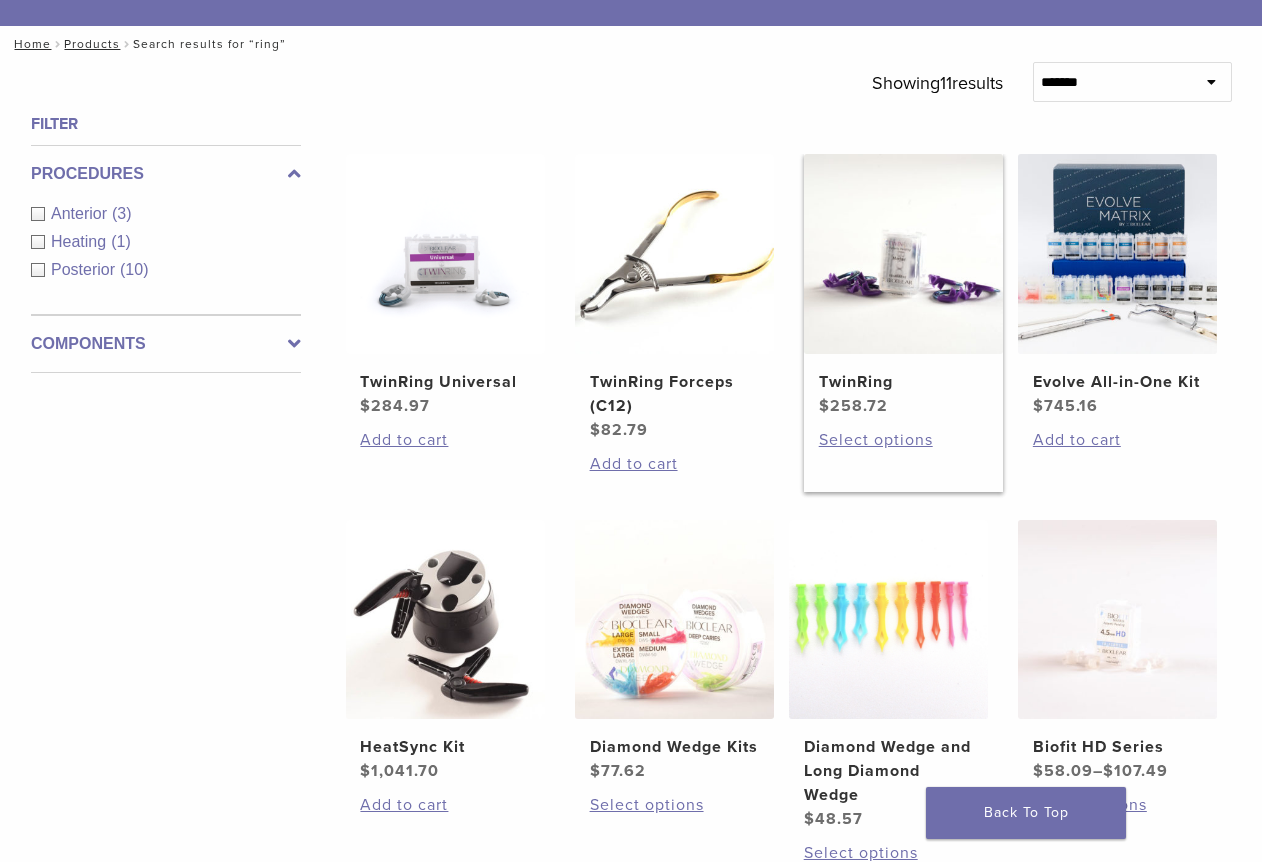 click at bounding box center [903, 253] 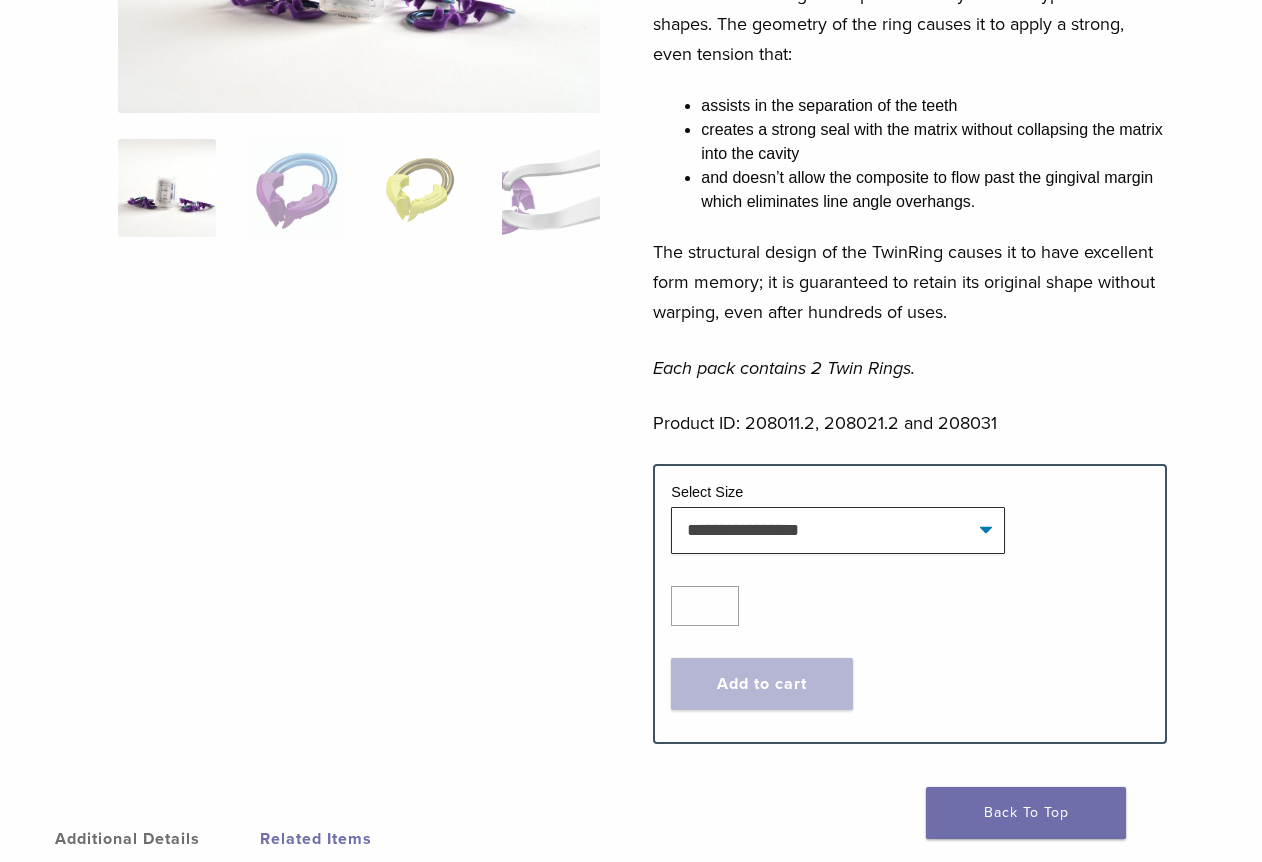 scroll, scrollTop: 400, scrollLeft: 0, axis: vertical 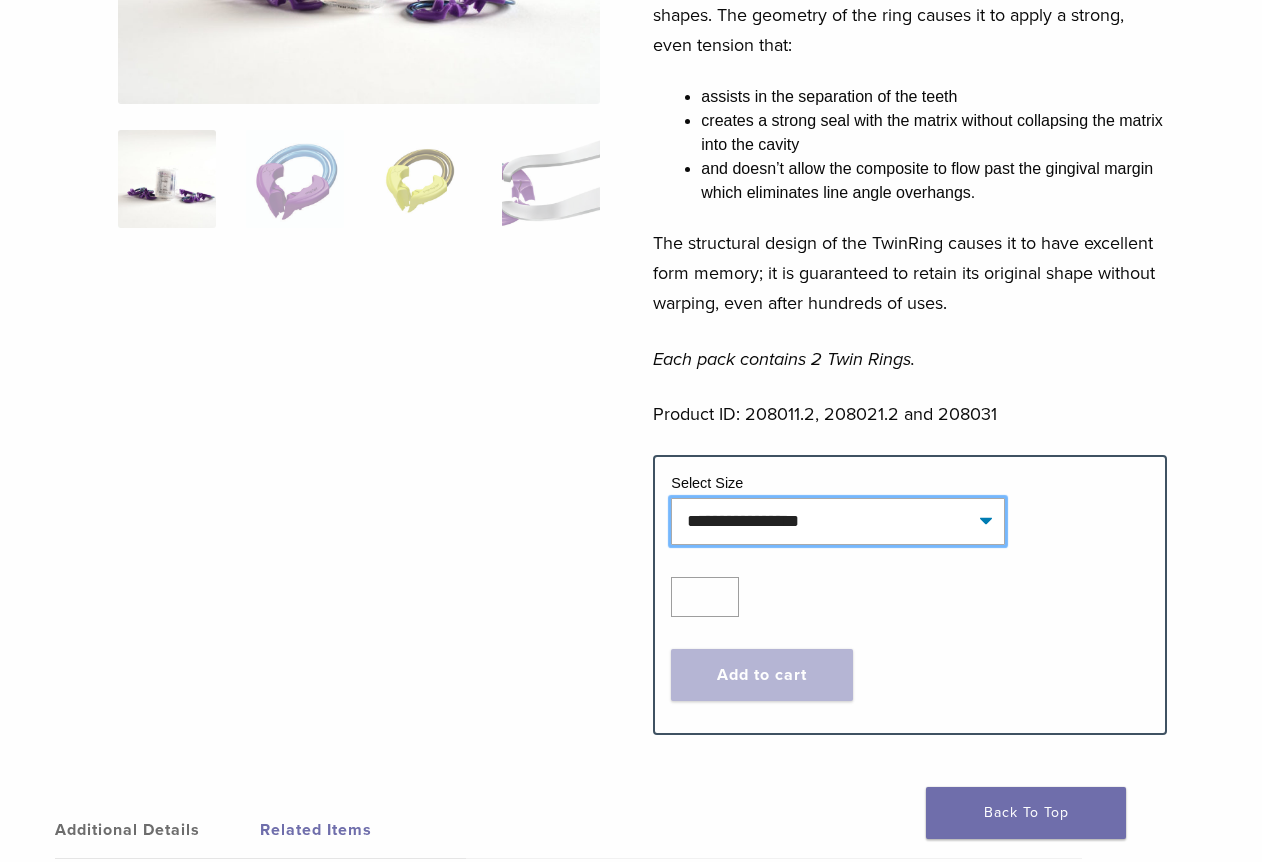 click on "**********" at bounding box center [838, 521] 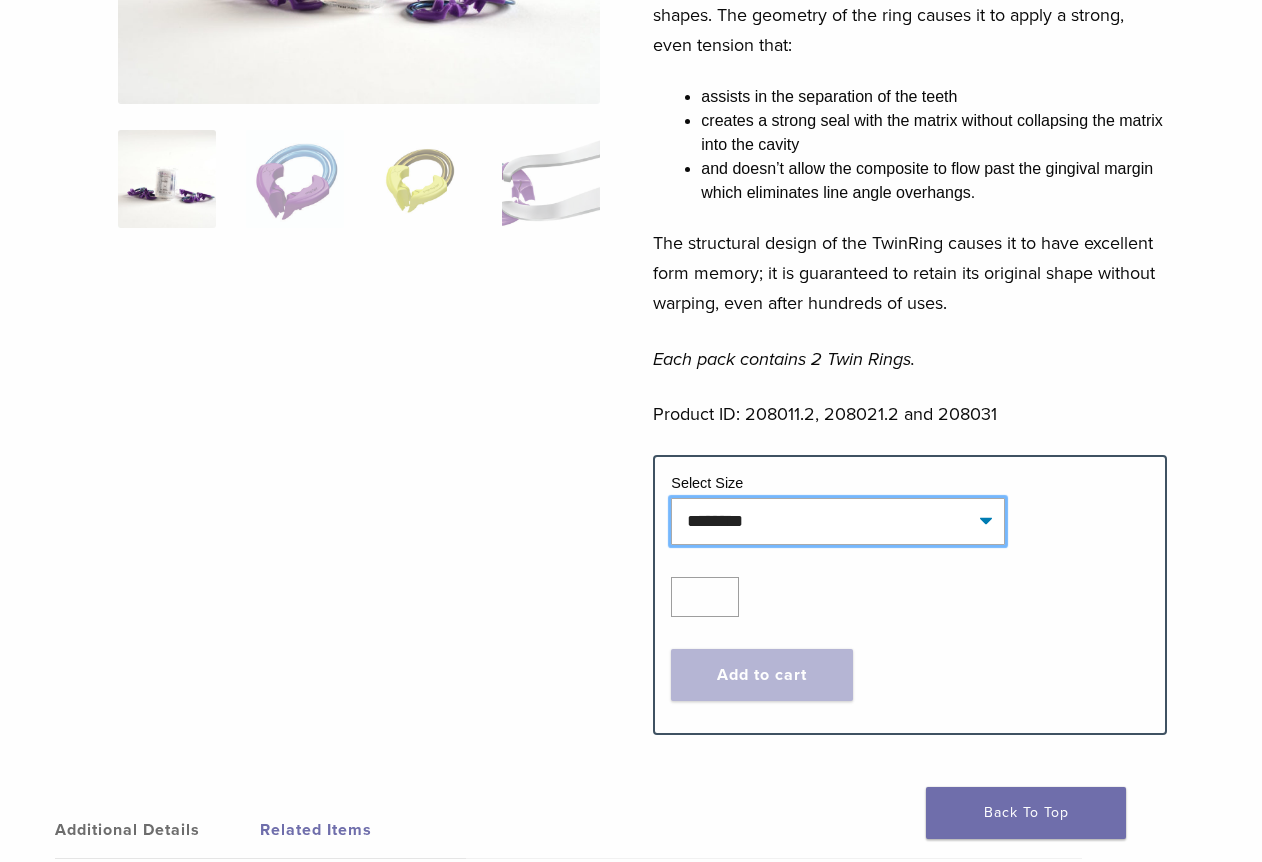 click on "**********" at bounding box center (838, 521) 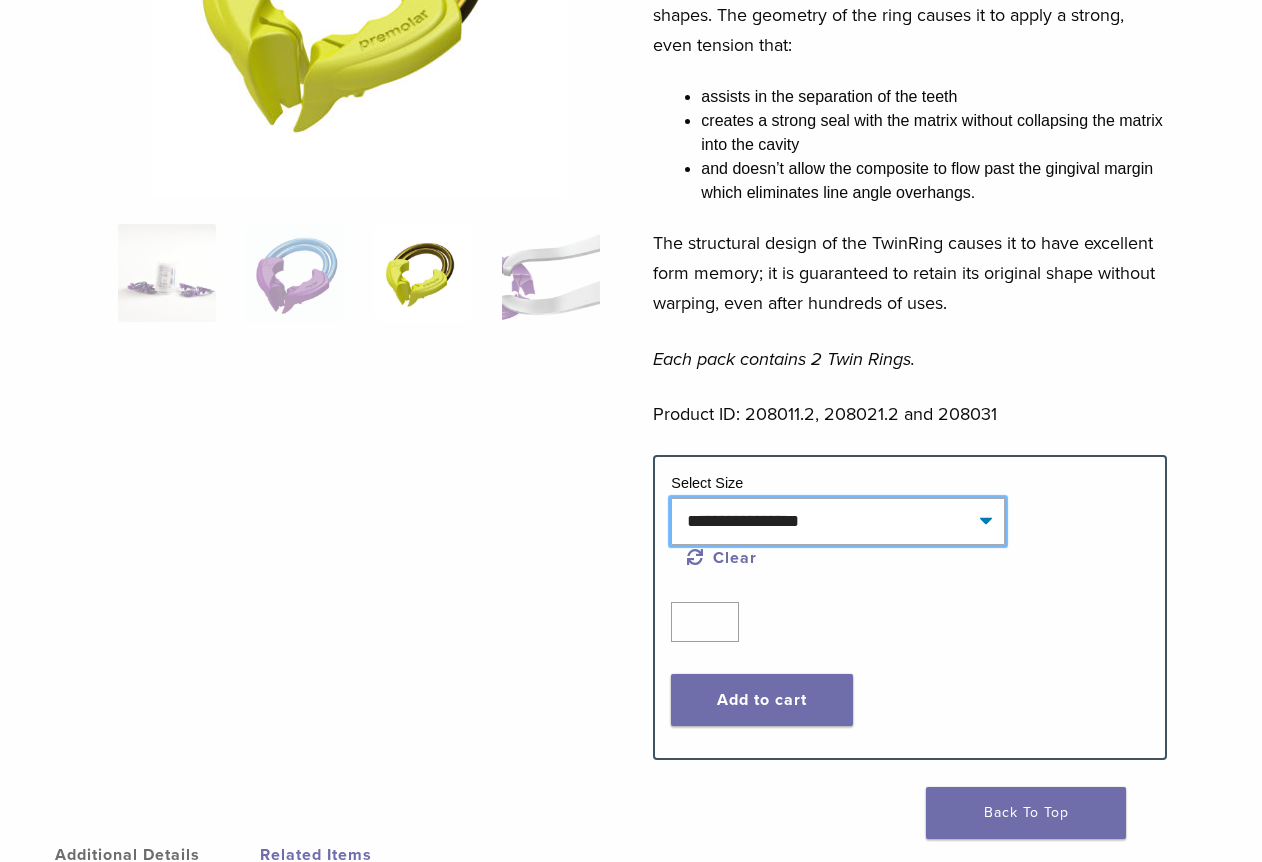 click on "**********" at bounding box center [838, 521] 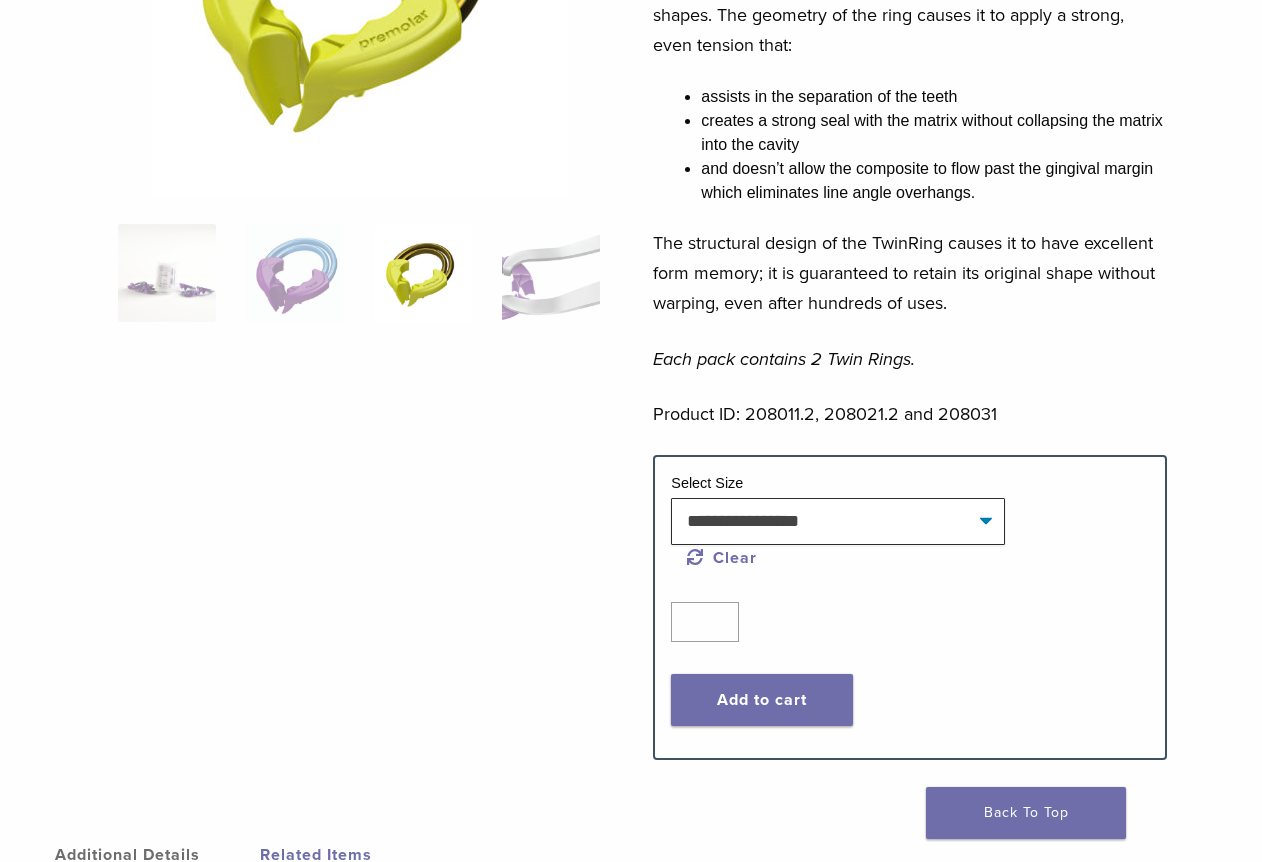 click on "Product ID: 208011.2, 208021.2 and 208031" at bounding box center [909, 414] 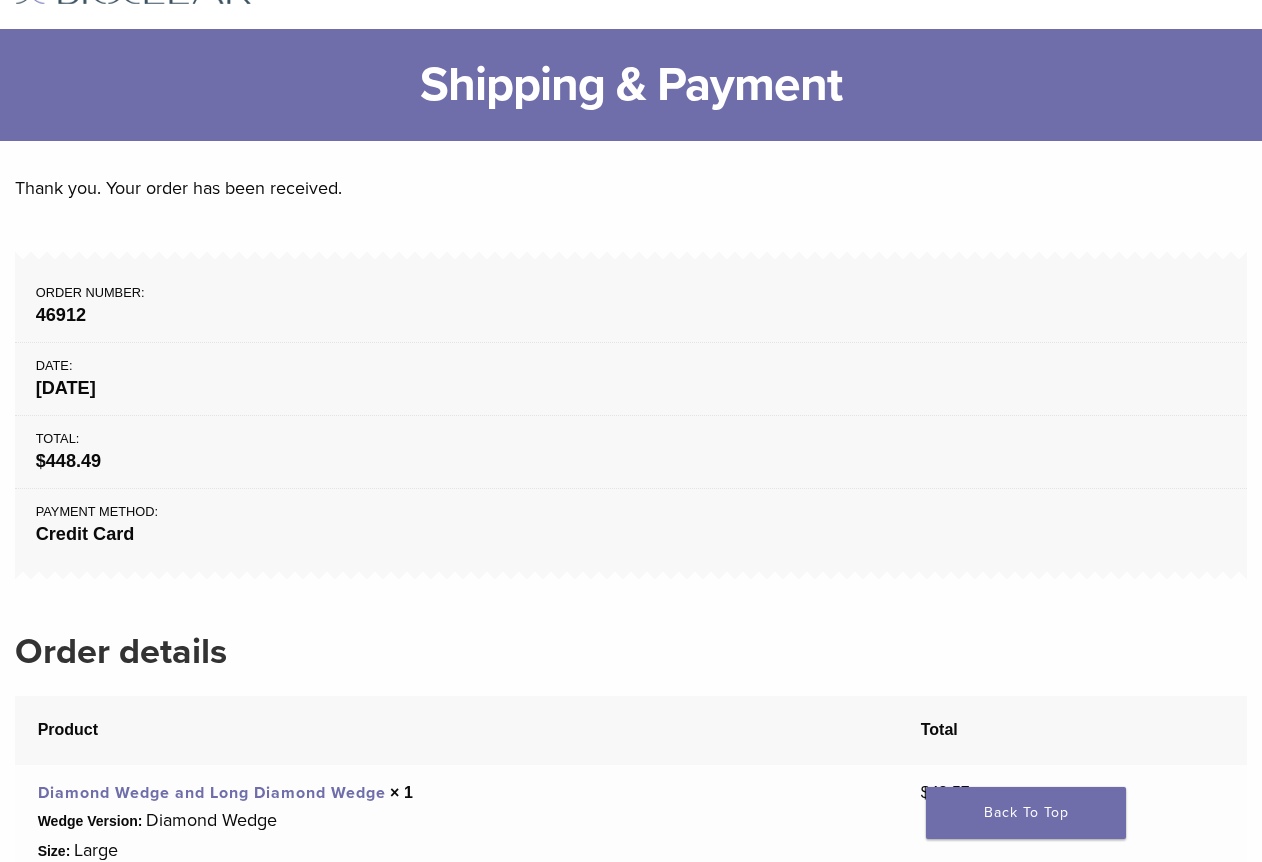 scroll, scrollTop: 0, scrollLeft: 0, axis: both 